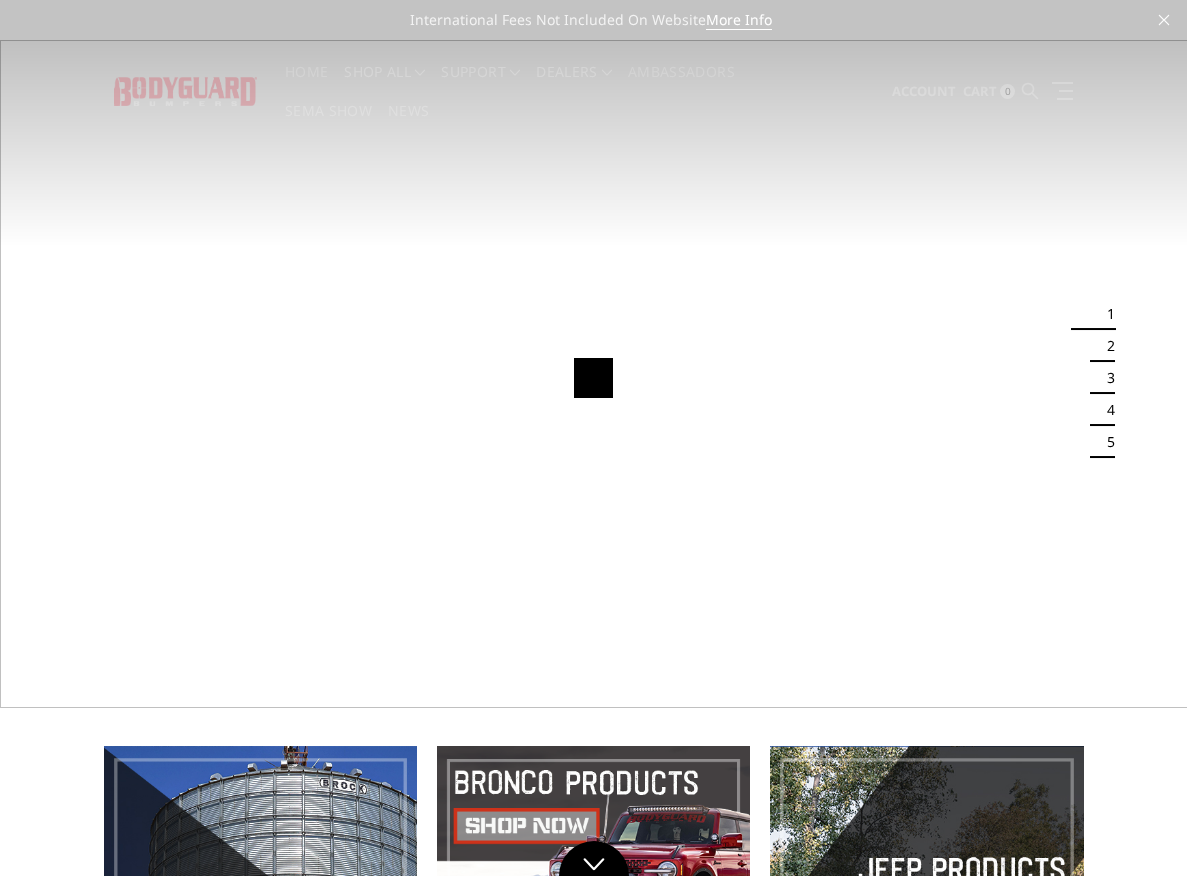 scroll, scrollTop: 0, scrollLeft: 0, axis: both 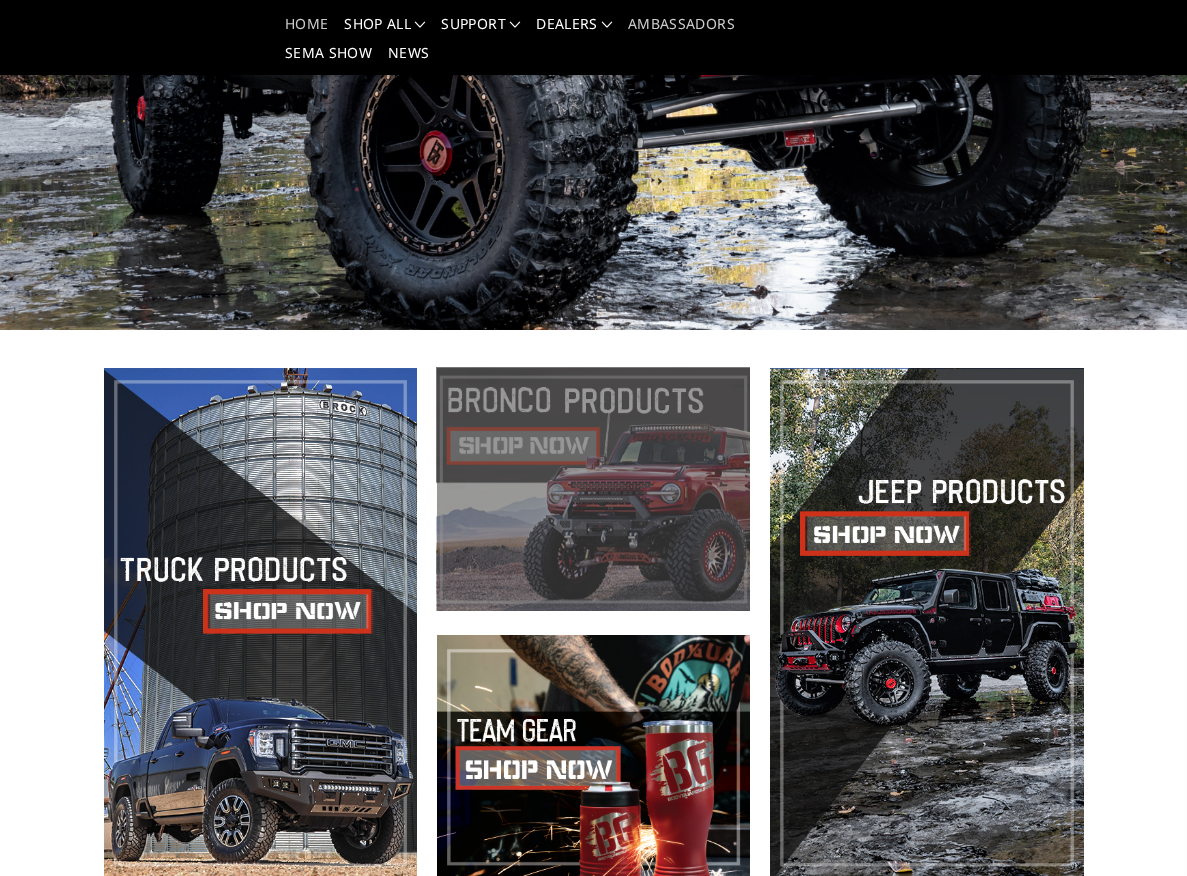 click at bounding box center (593, 489) 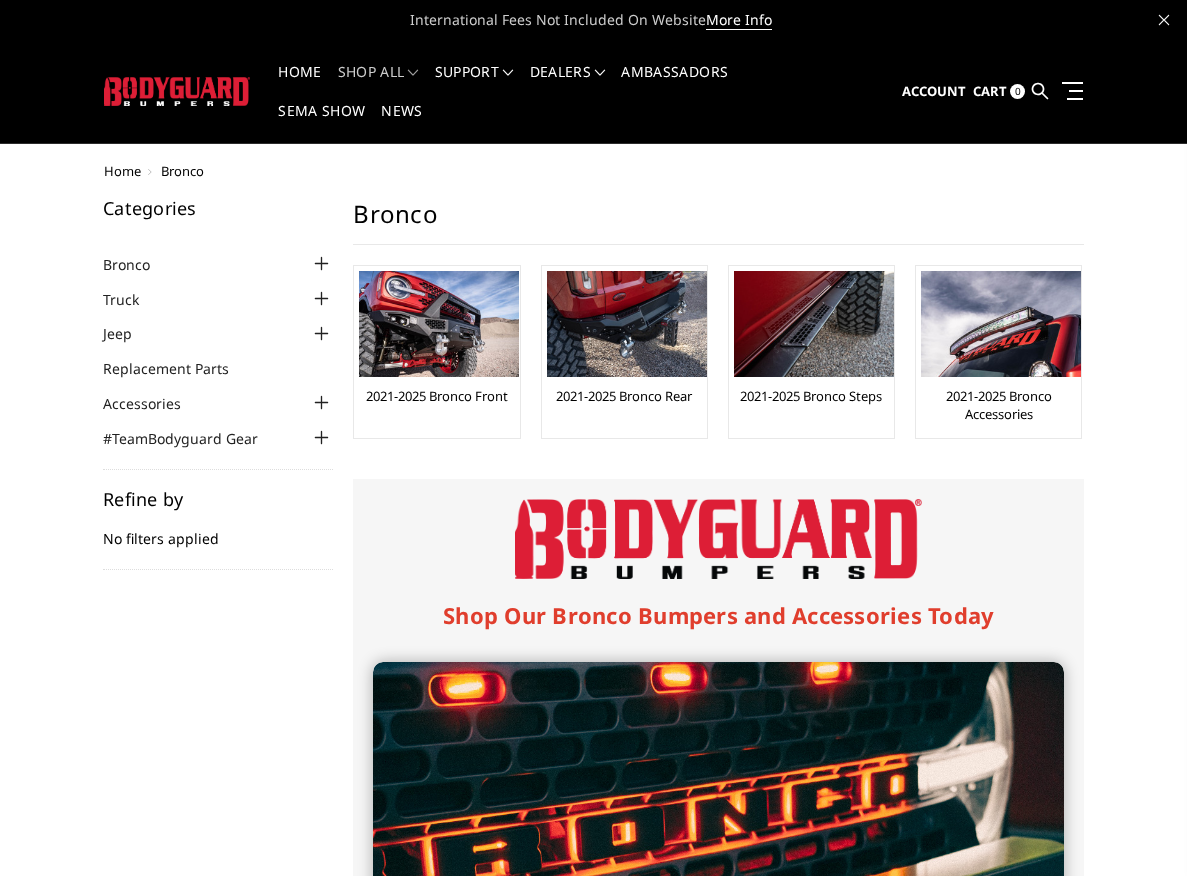 scroll, scrollTop: 0, scrollLeft: 0, axis: both 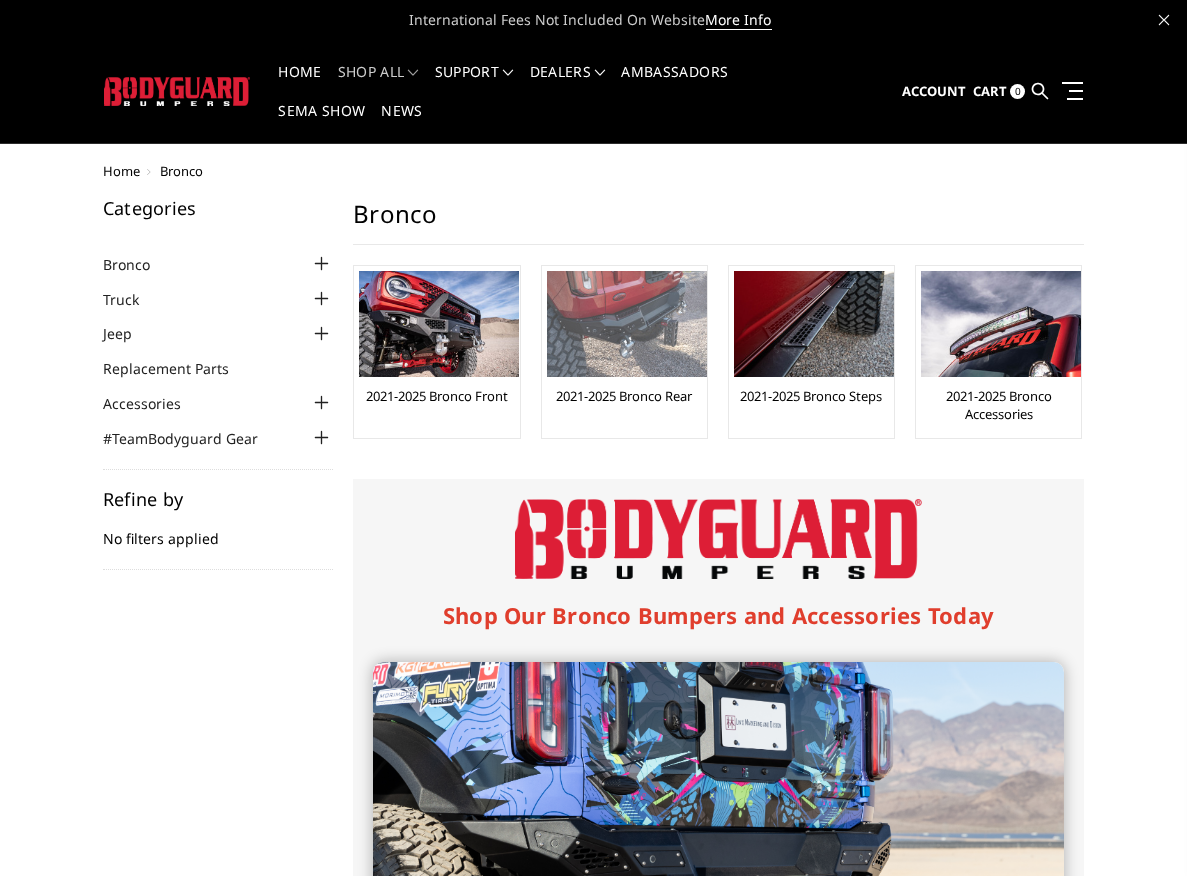 click at bounding box center [627, 324] 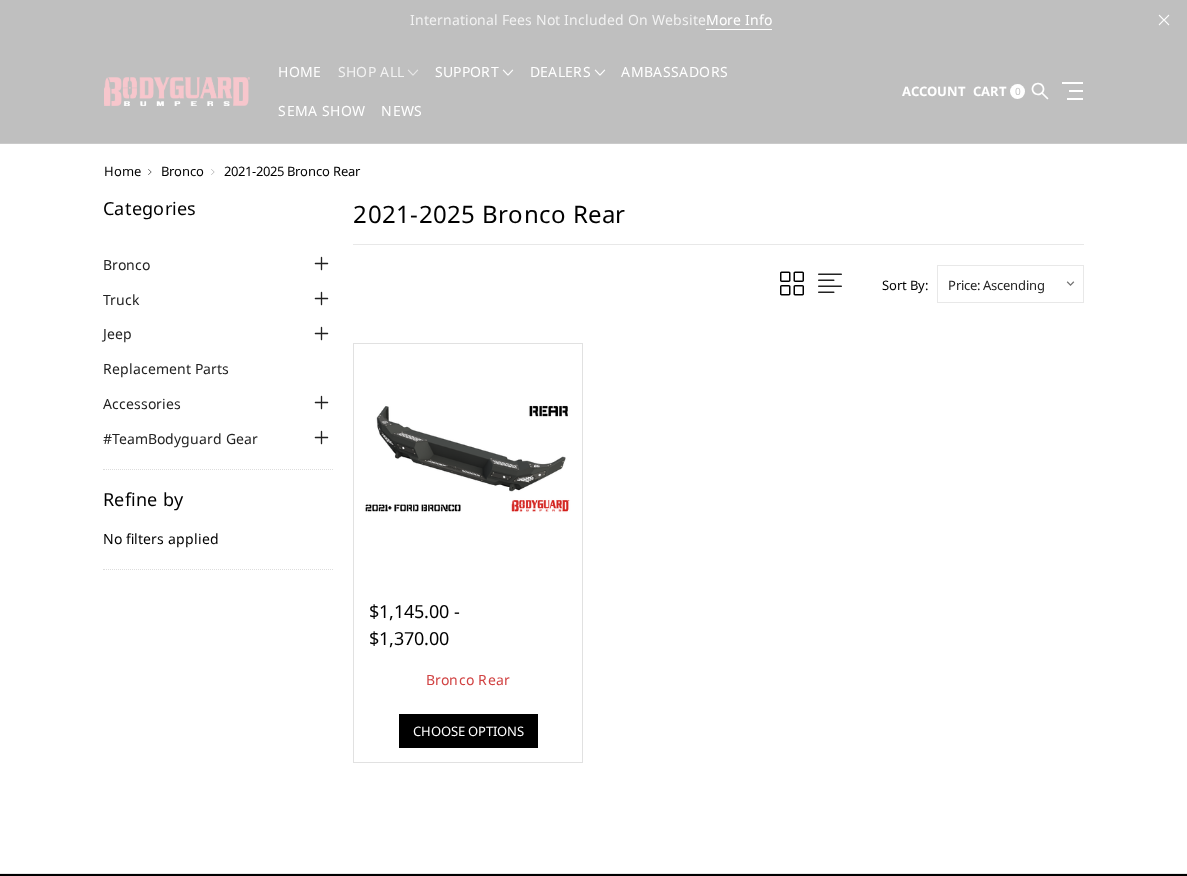 scroll, scrollTop: 0, scrollLeft: 0, axis: both 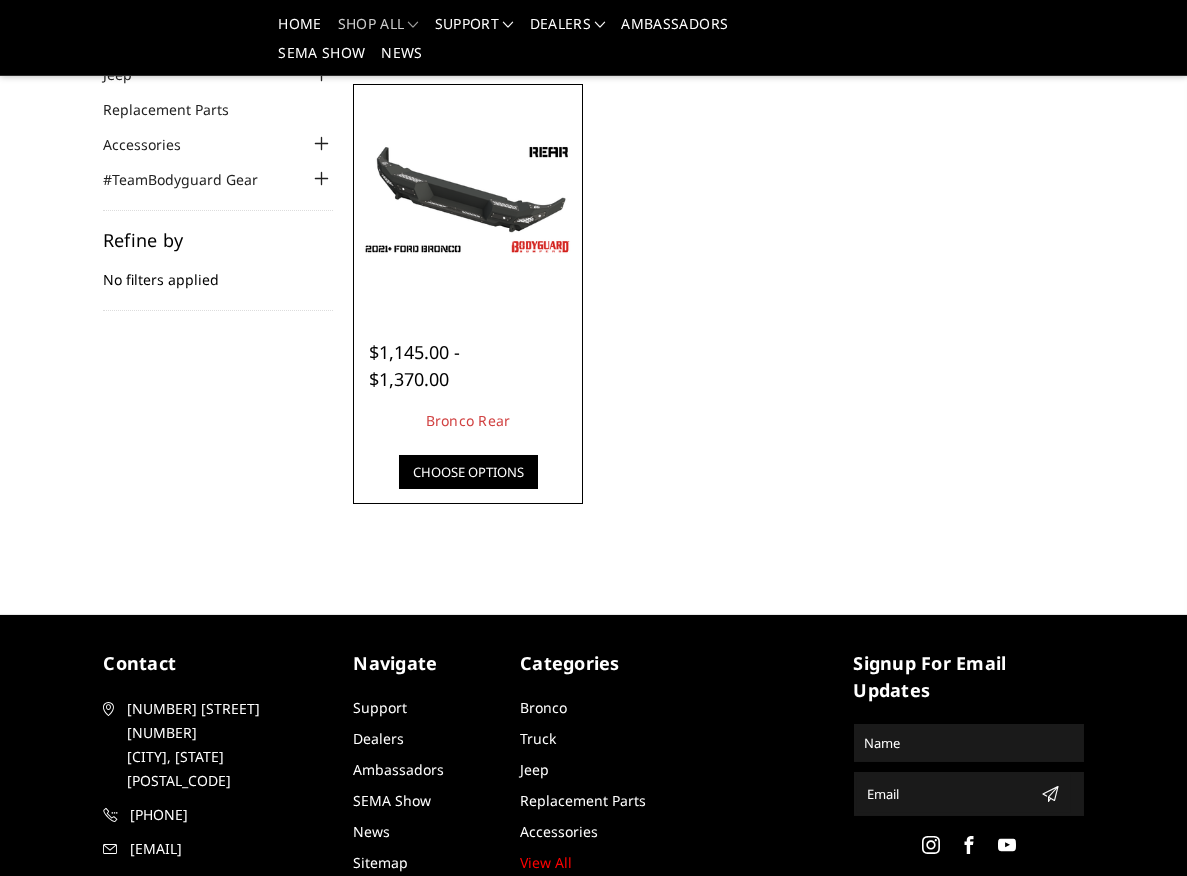 click on "Choose Options" at bounding box center [468, 472] 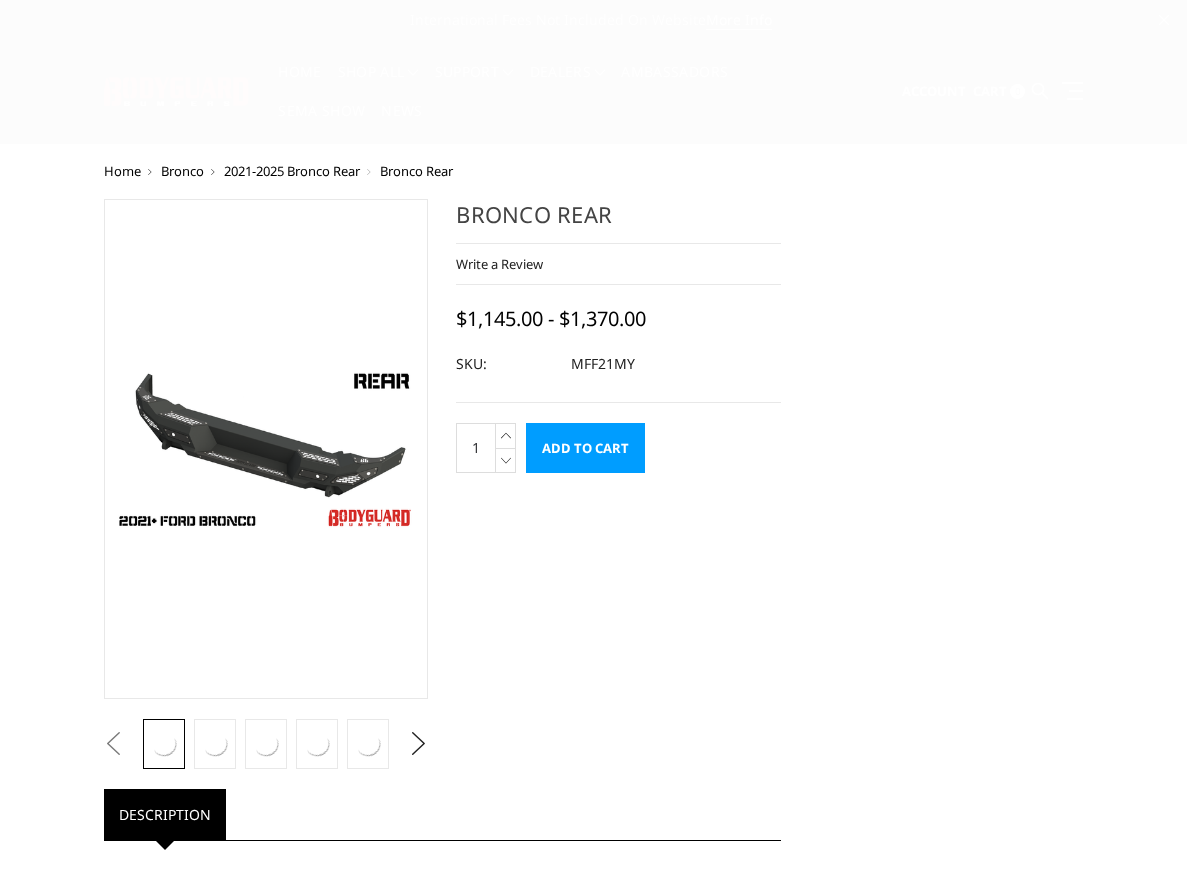scroll, scrollTop: 0, scrollLeft: 0, axis: both 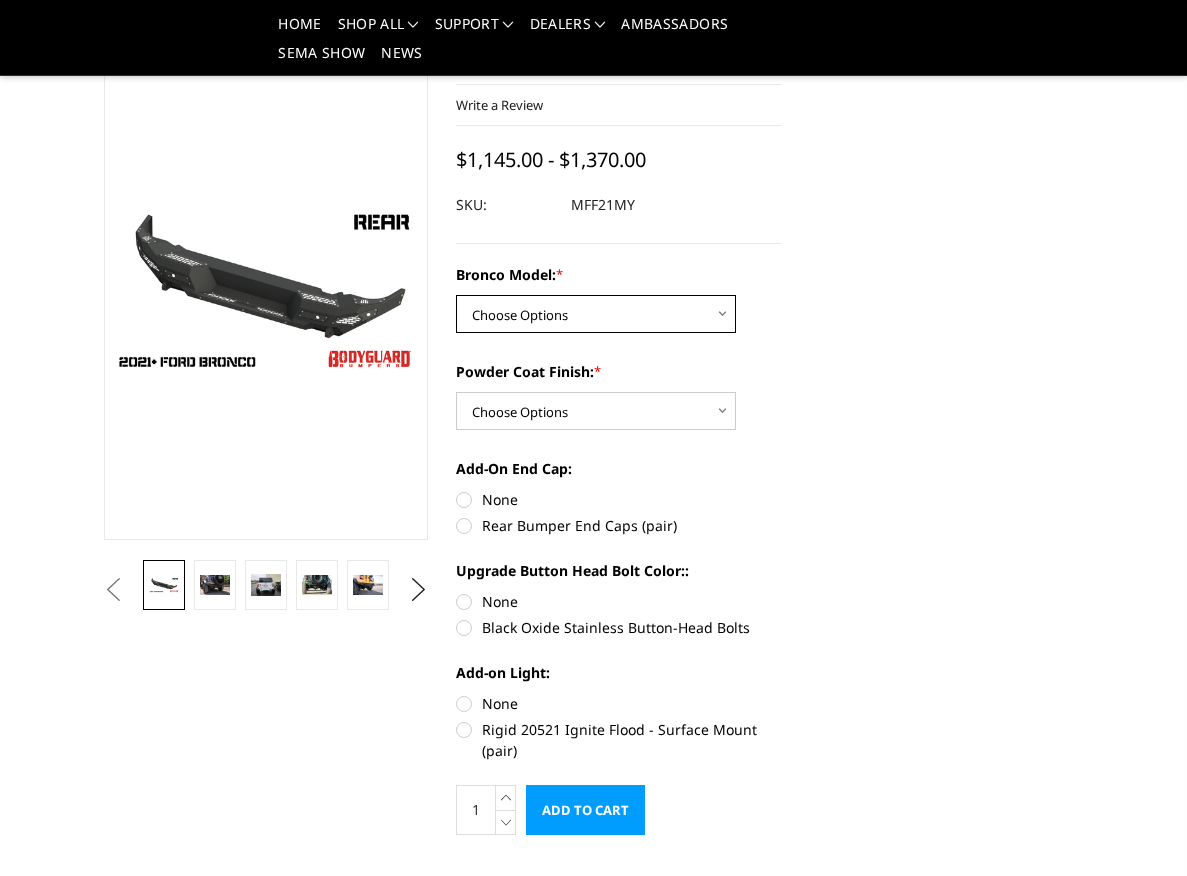 click on "Choose Options
Base/Badlands/Wildtrak/etc.
Raptor" at bounding box center (596, 314) 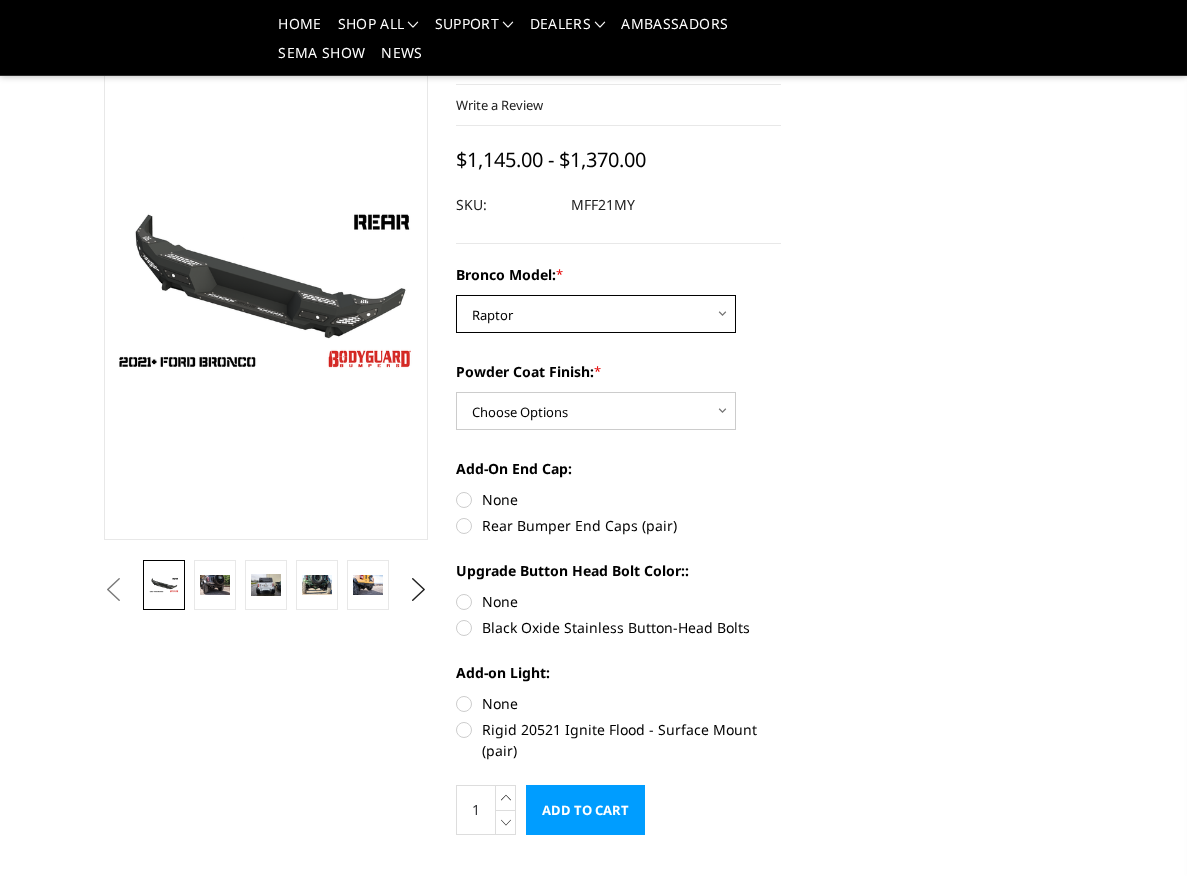 click on "Choose Options
Base/Badlands/Wildtrak/etc.
Raptor" at bounding box center [596, 314] 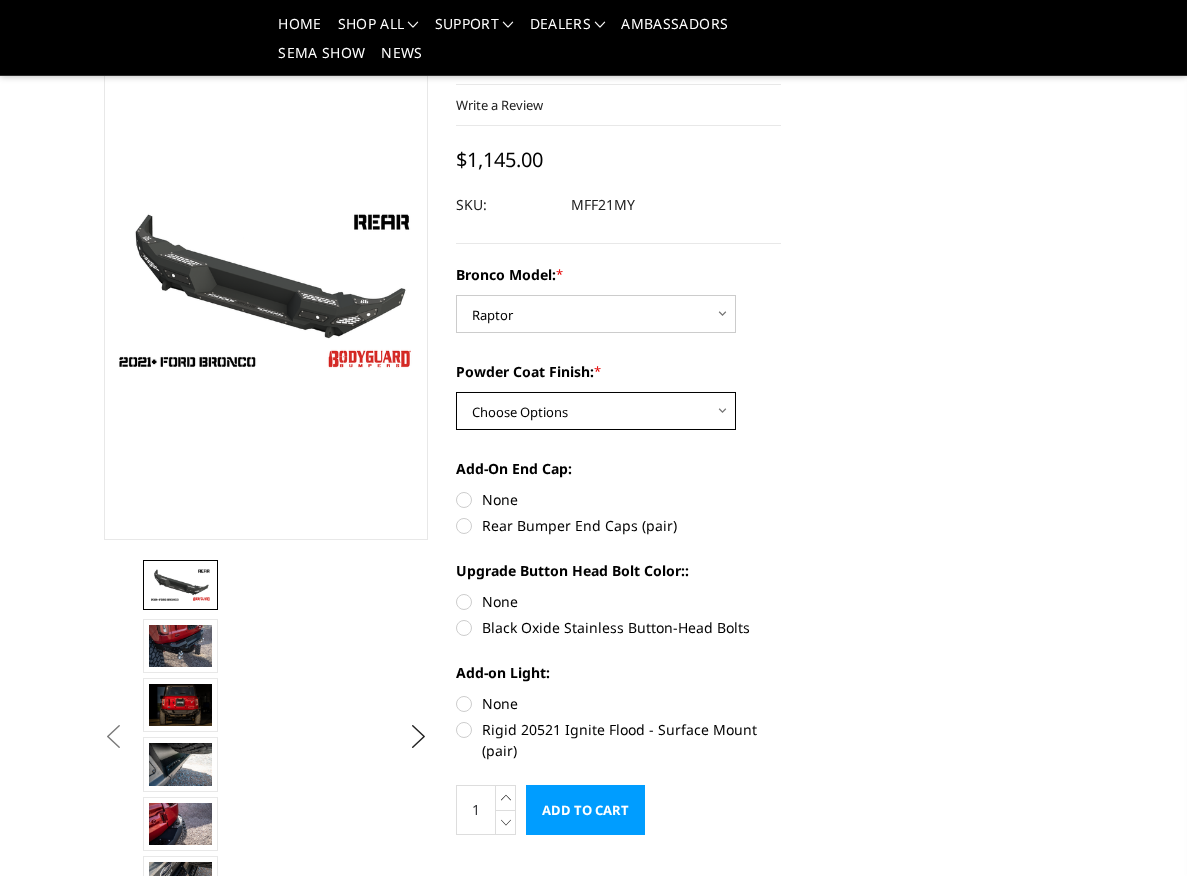 click on "Choose Options
Bare Metal
Textured Black Powder Coat" at bounding box center (596, 411) 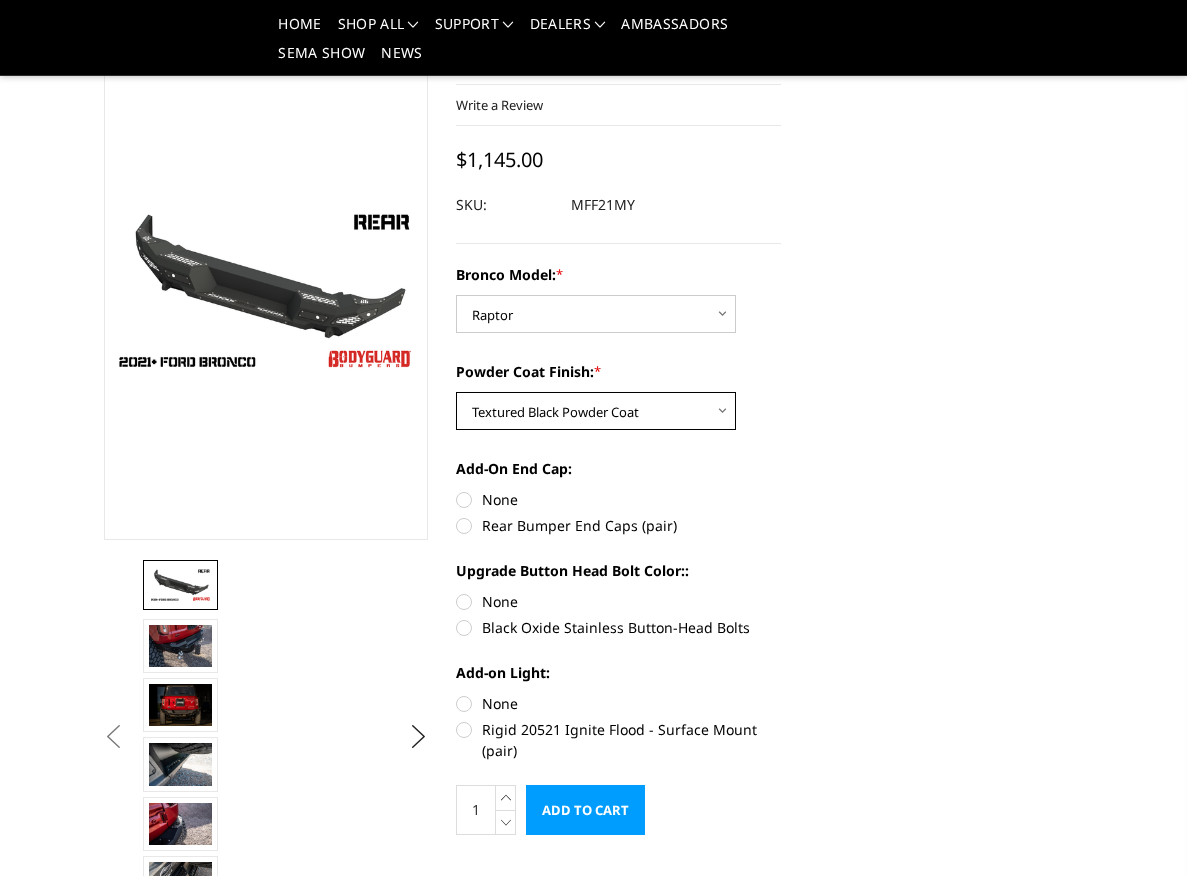 click on "Choose Options
Bare Metal
Textured Black Powder Coat" at bounding box center (596, 411) 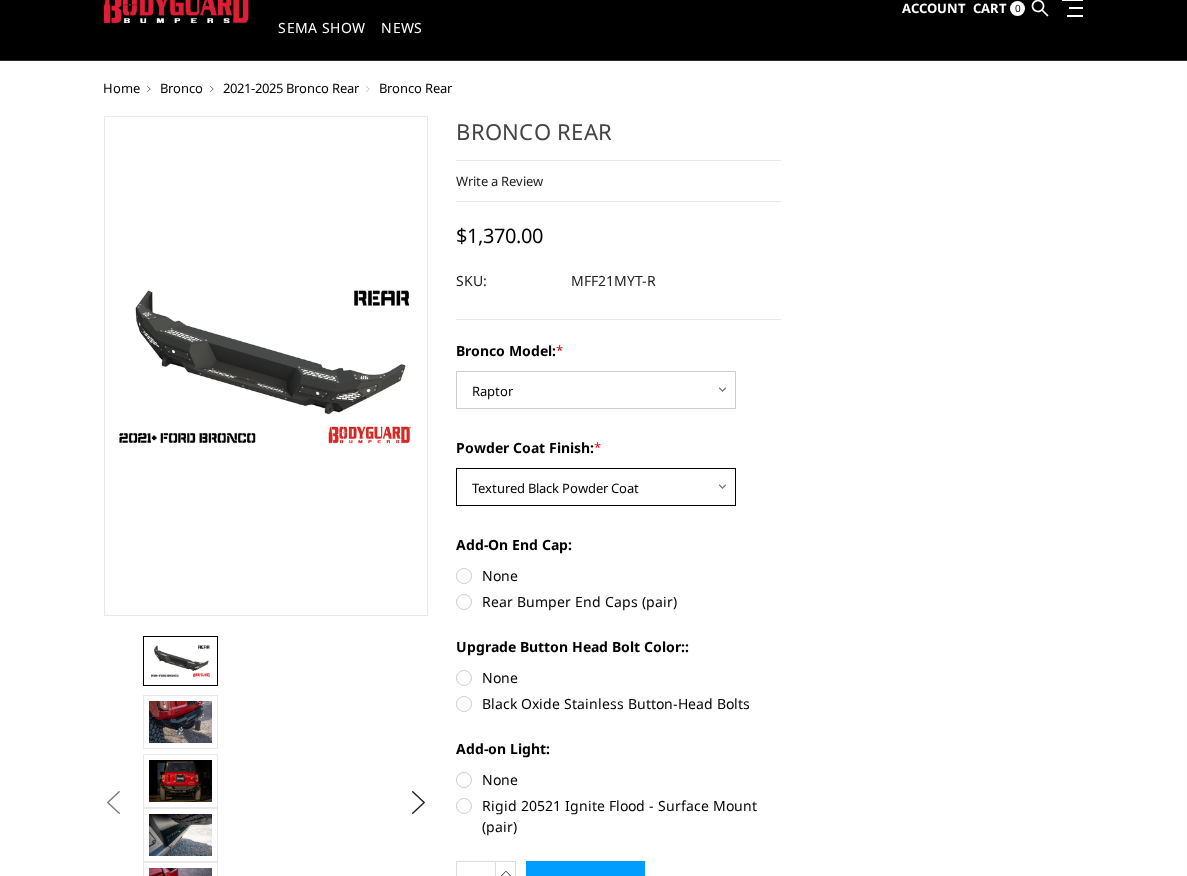 scroll, scrollTop: 200, scrollLeft: 0, axis: vertical 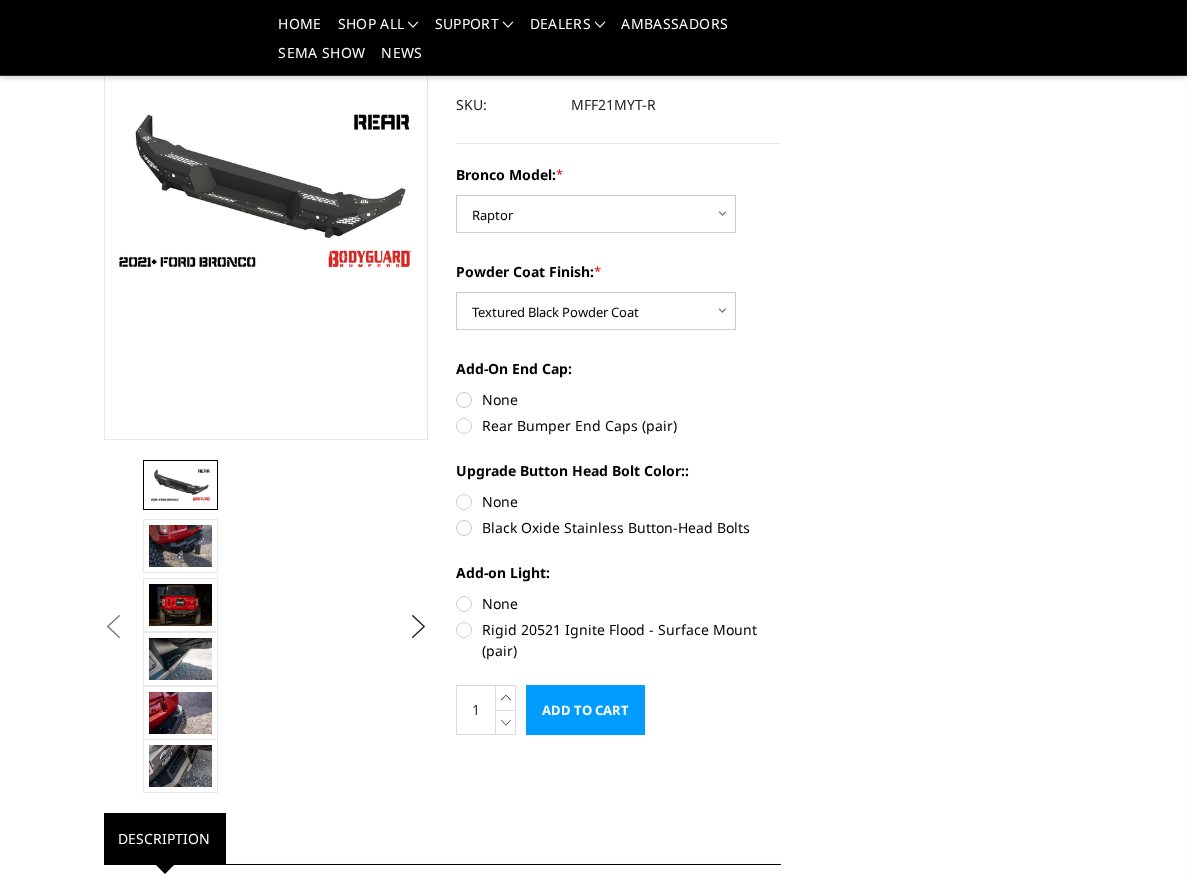 click on "Rear Bumper End Caps (pair)" at bounding box center (618, 425) 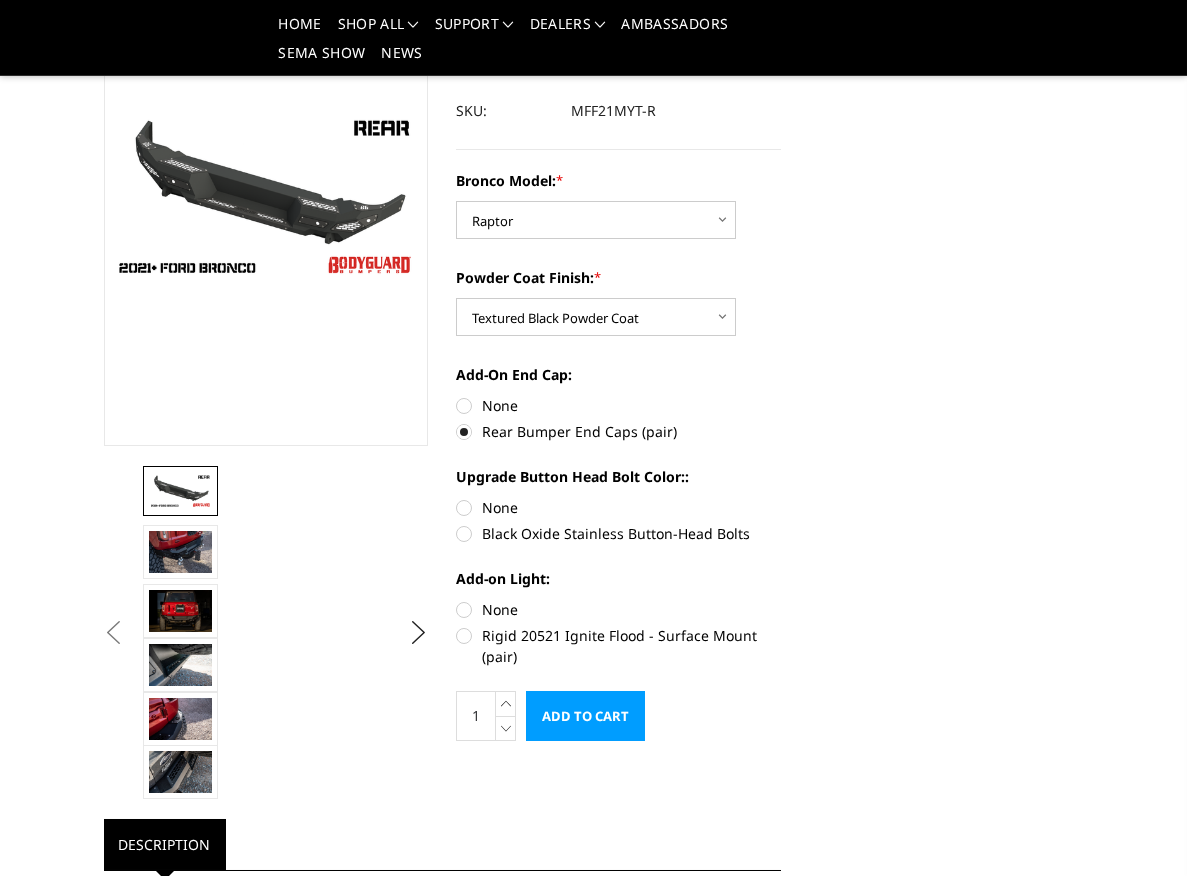 scroll, scrollTop: 100, scrollLeft: 0, axis: vertical 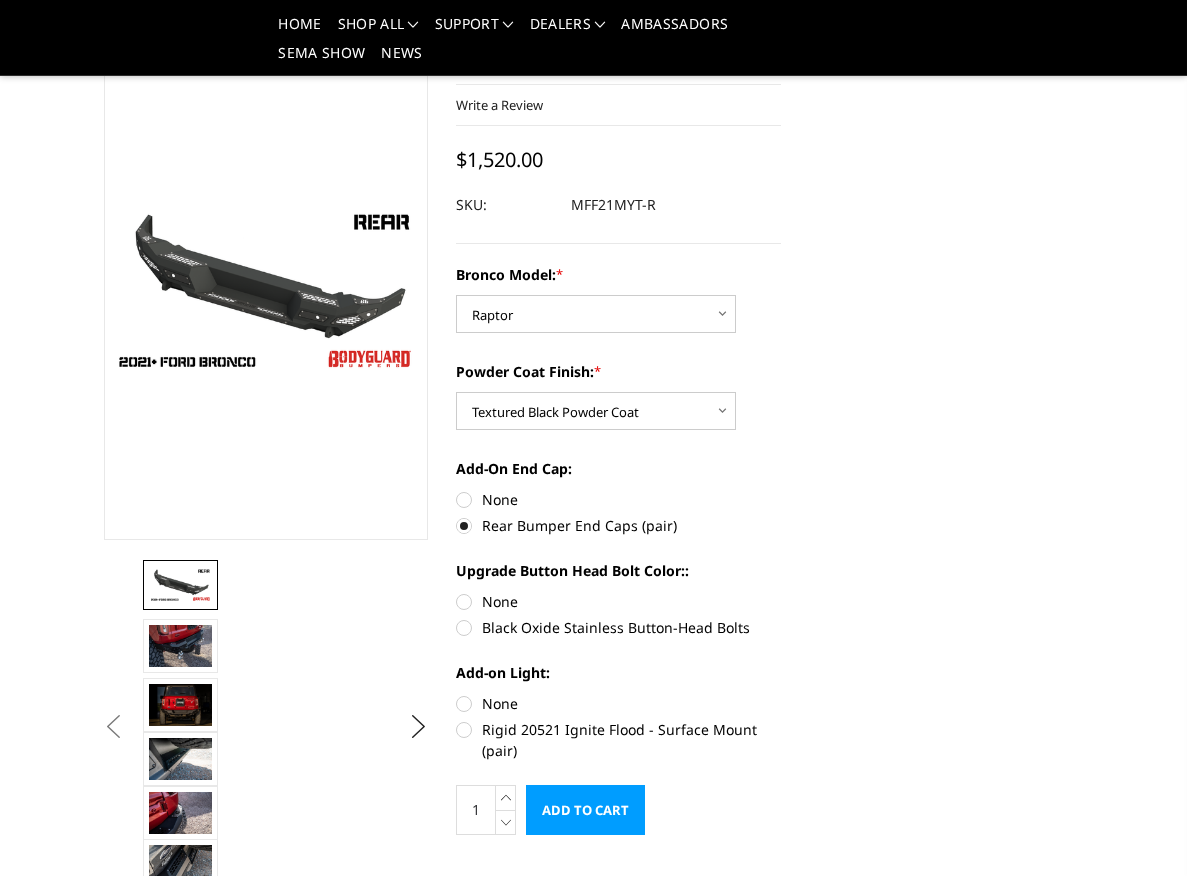 click on "Black Oxide Stainless Button-Head Bolts" at bounding box center (618, 627) 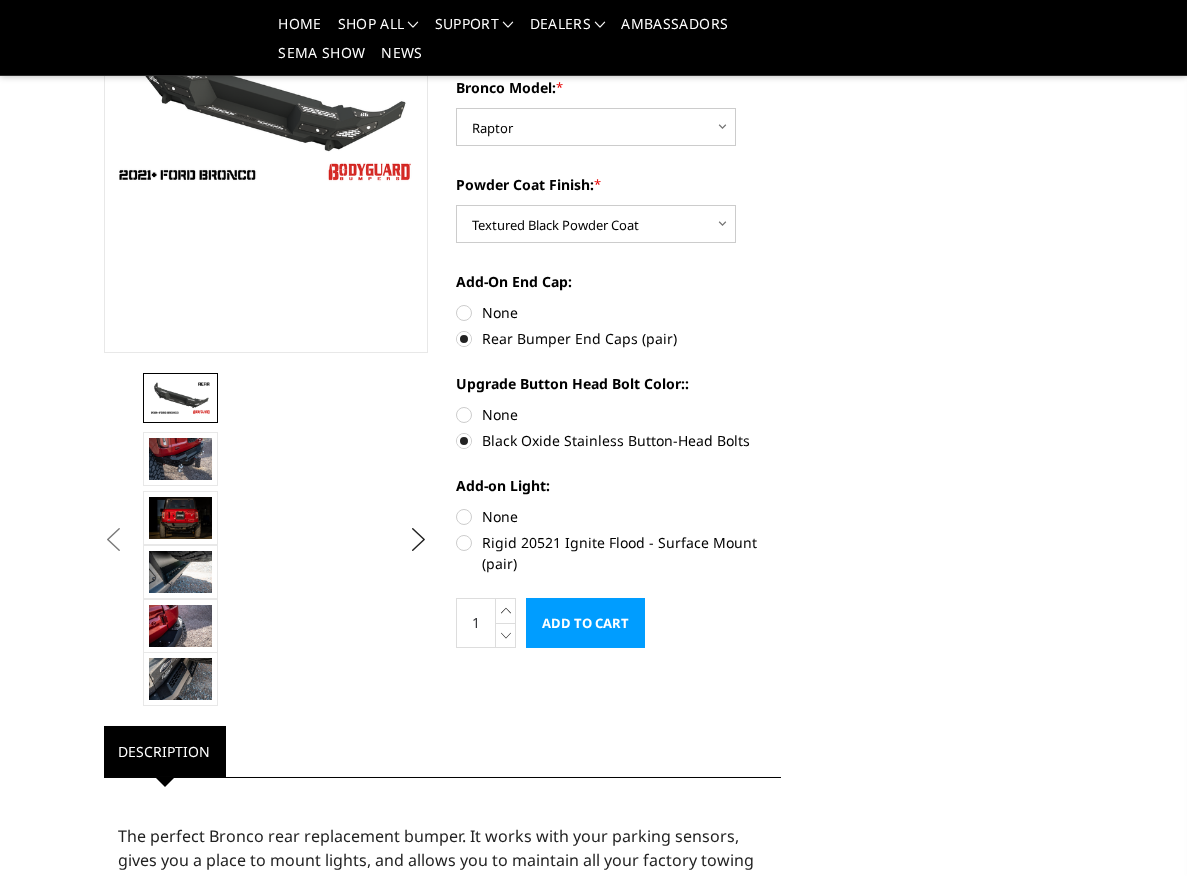 scroll, scrollTop: 400, scrollLeft: 0, axis: vertical 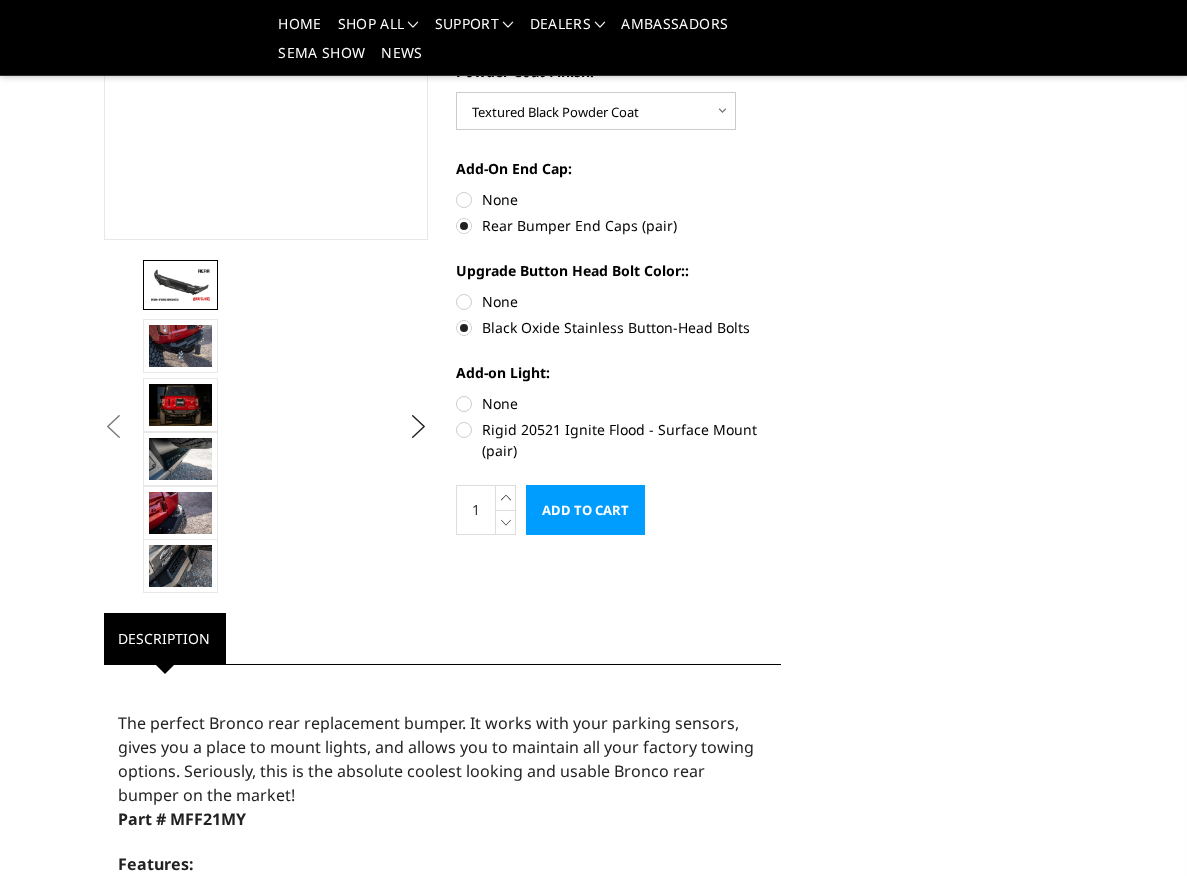 click on "Rigid 20521 Ignite Flood - Surface Mount (pair)" at bounding box center [618, 440] 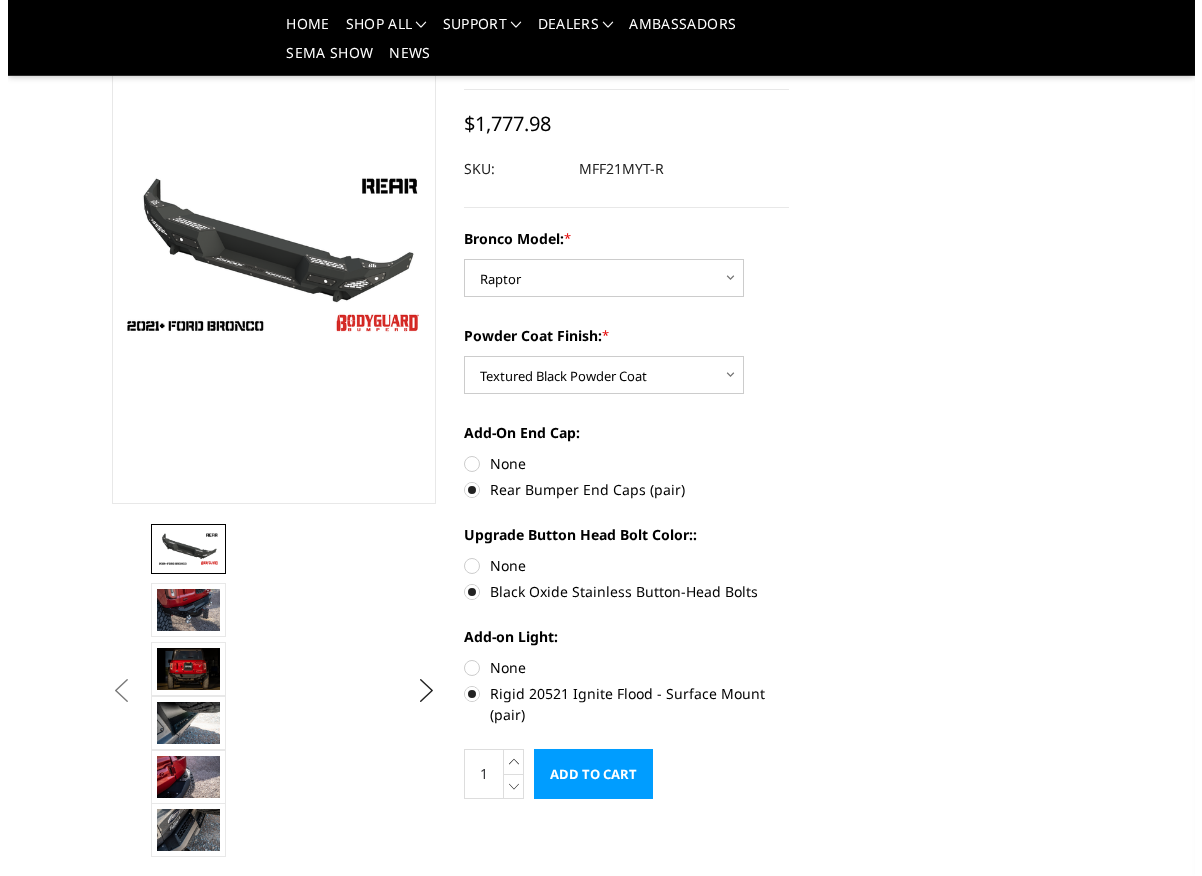 scroll, scrollTop: 100, scrollLeft: 0, axis: vertical 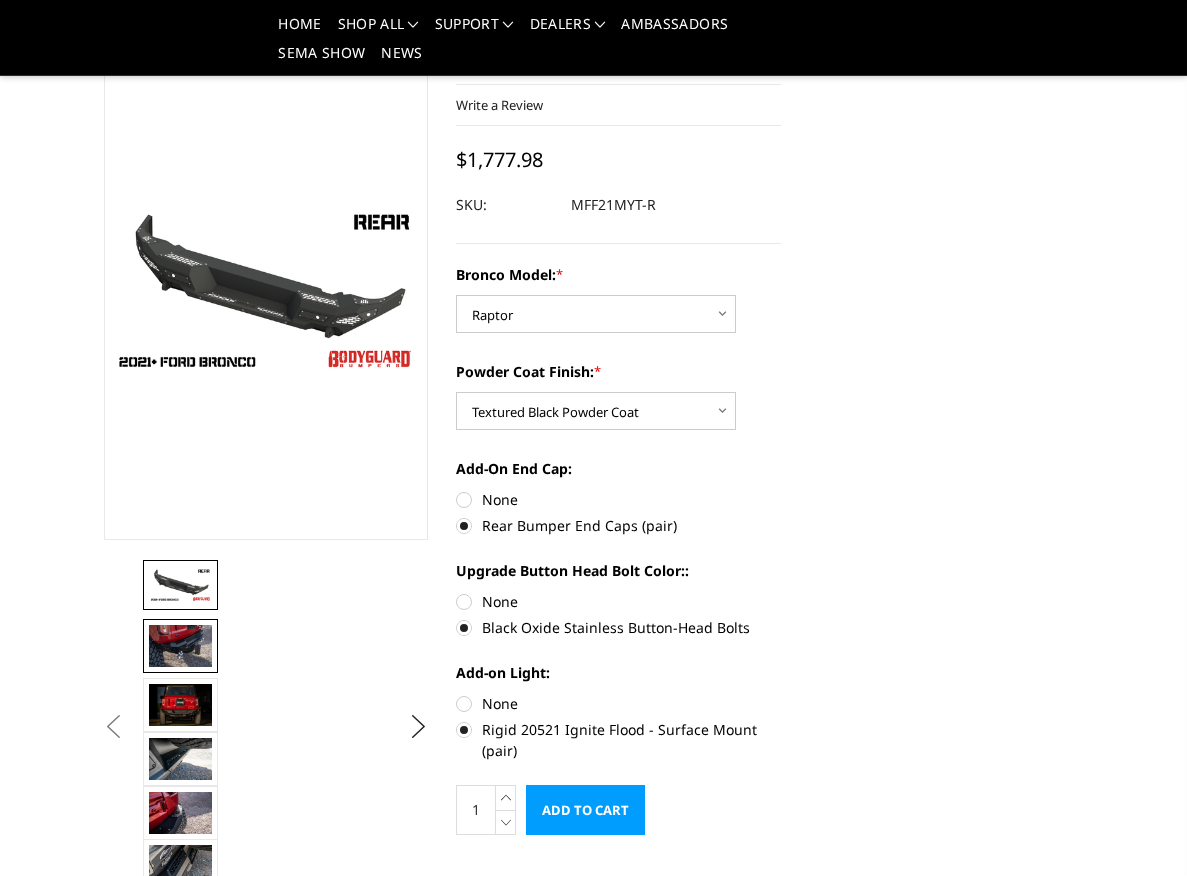 click at bounding box center [180, 646] 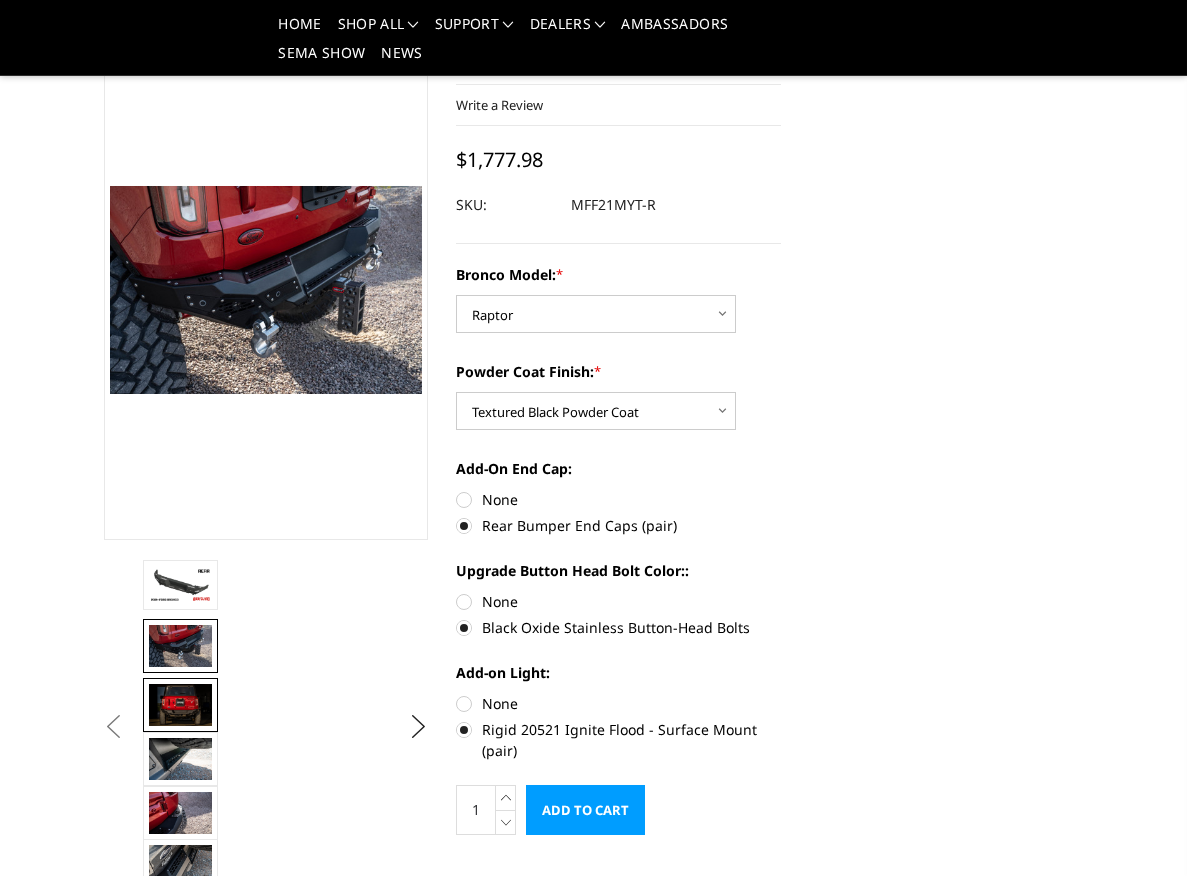 click at bounding box center (180, 705) 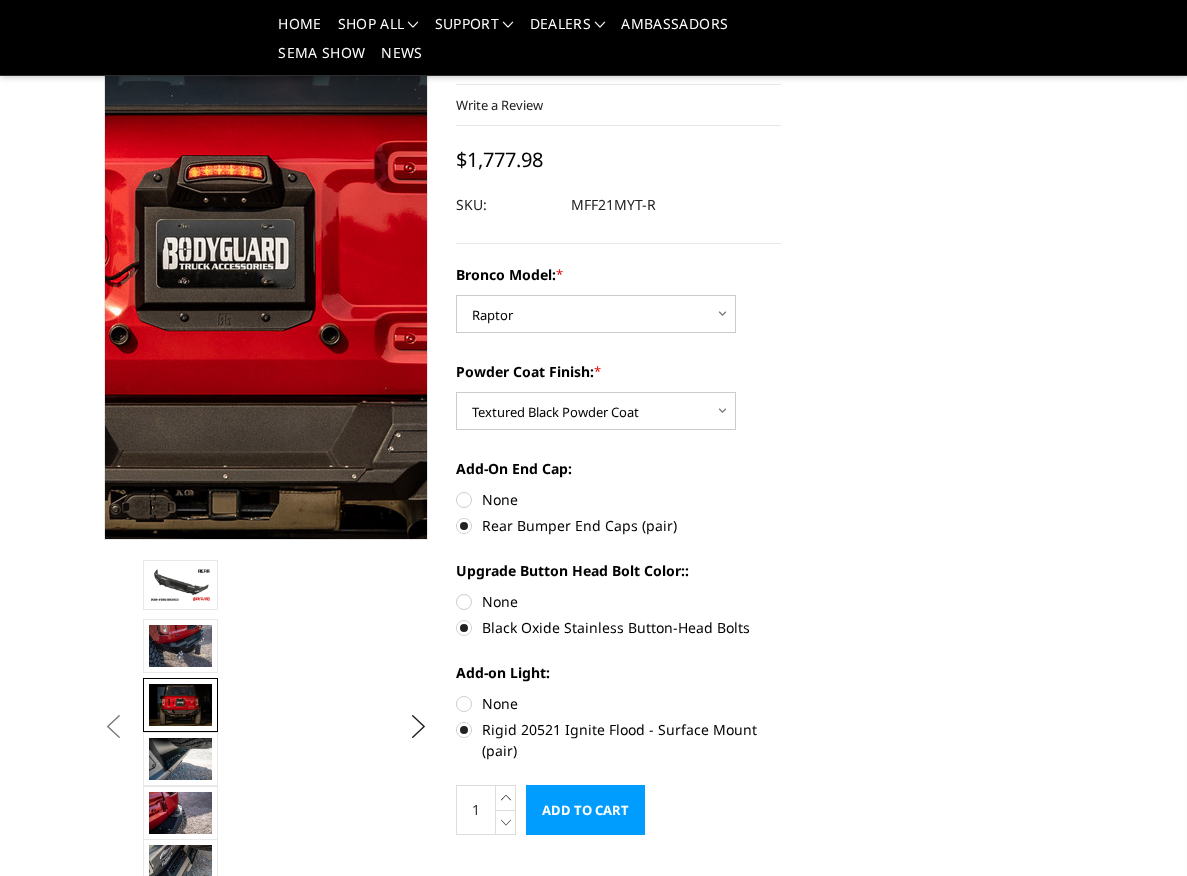 click at bounding box center (231, 299) 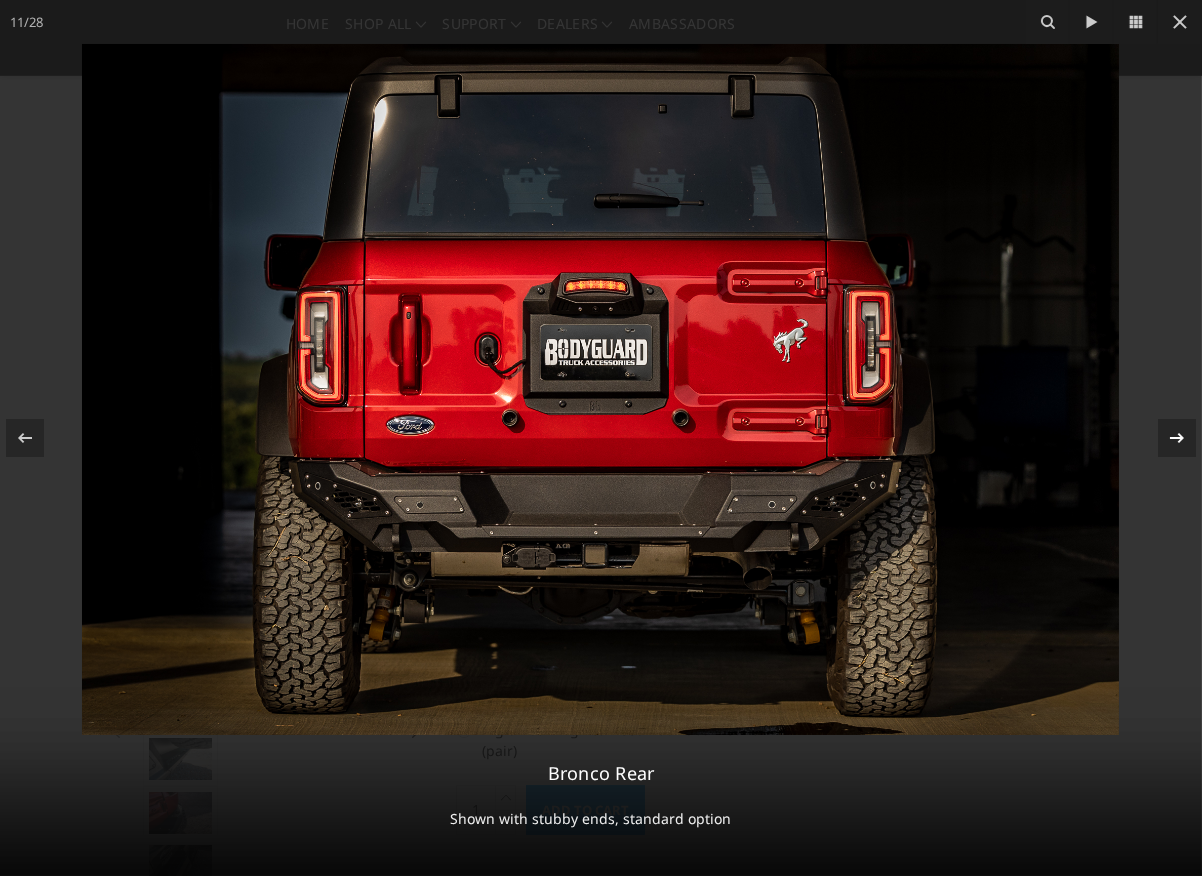 click at bounding box center (1177, 438) 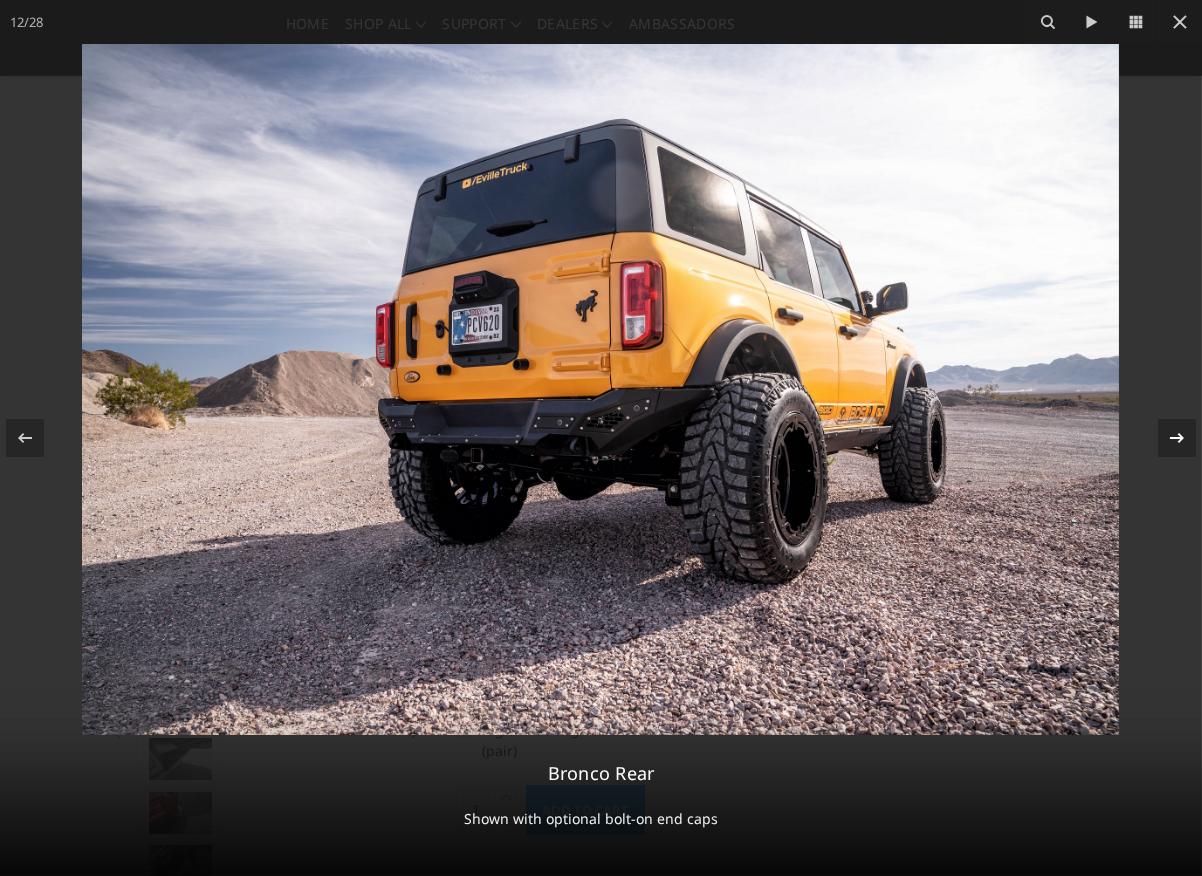 click at bounding box center [1177, 438] 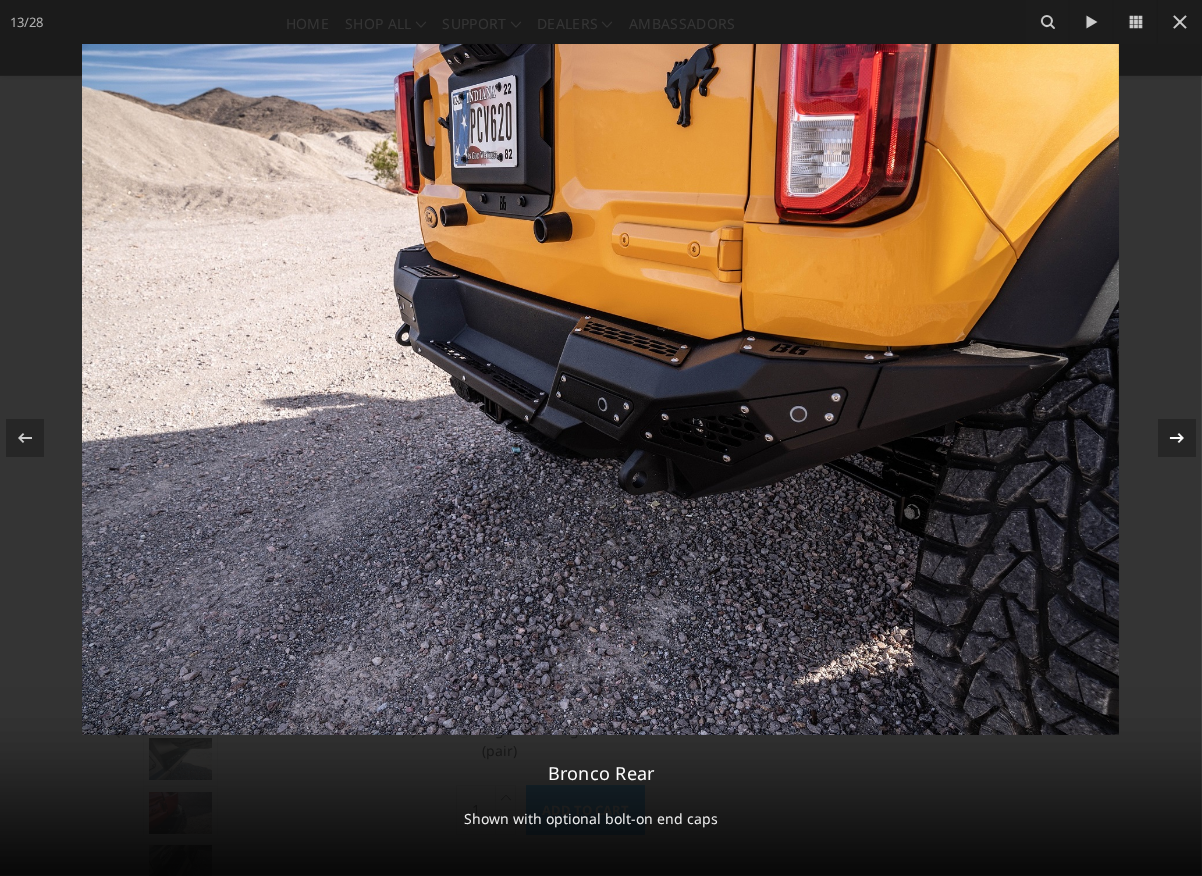click at bounding box center [1177, 438] 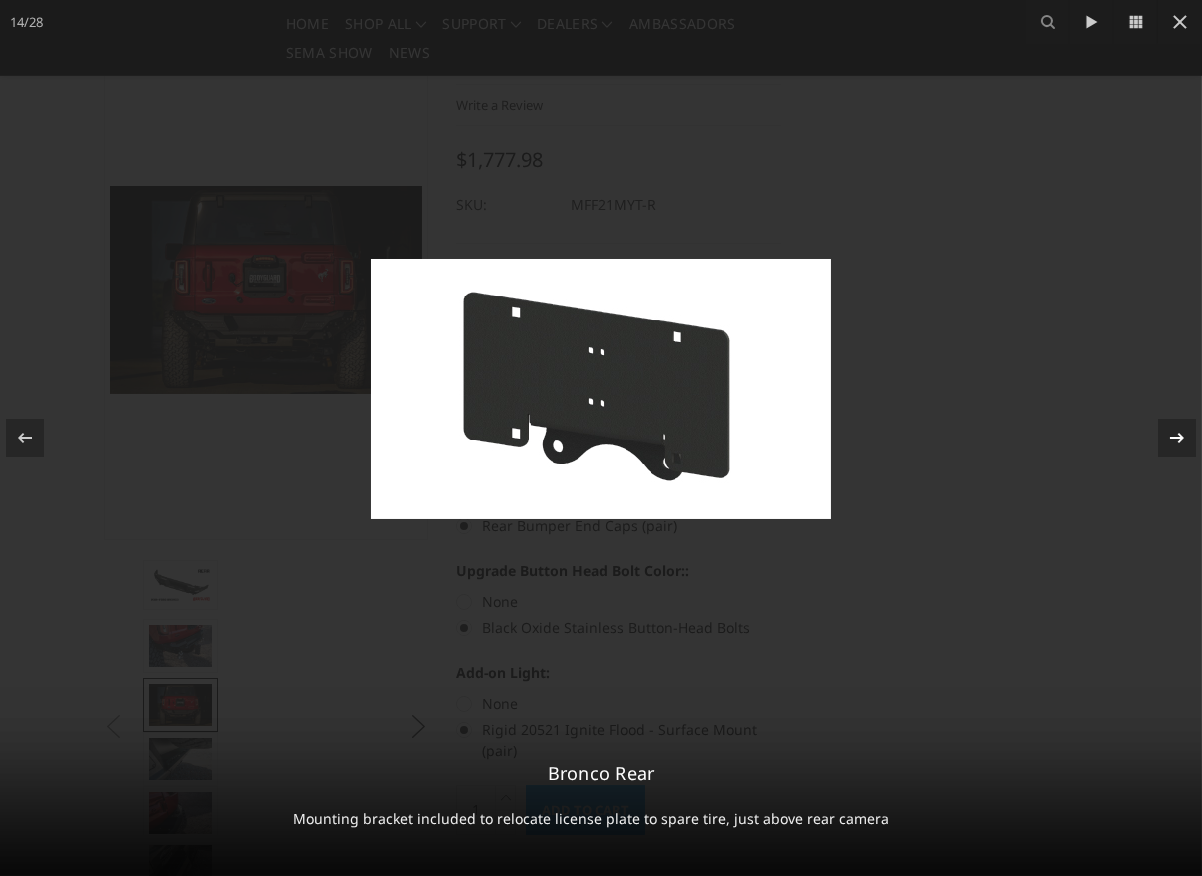 click at bounding box center (1177, 438) 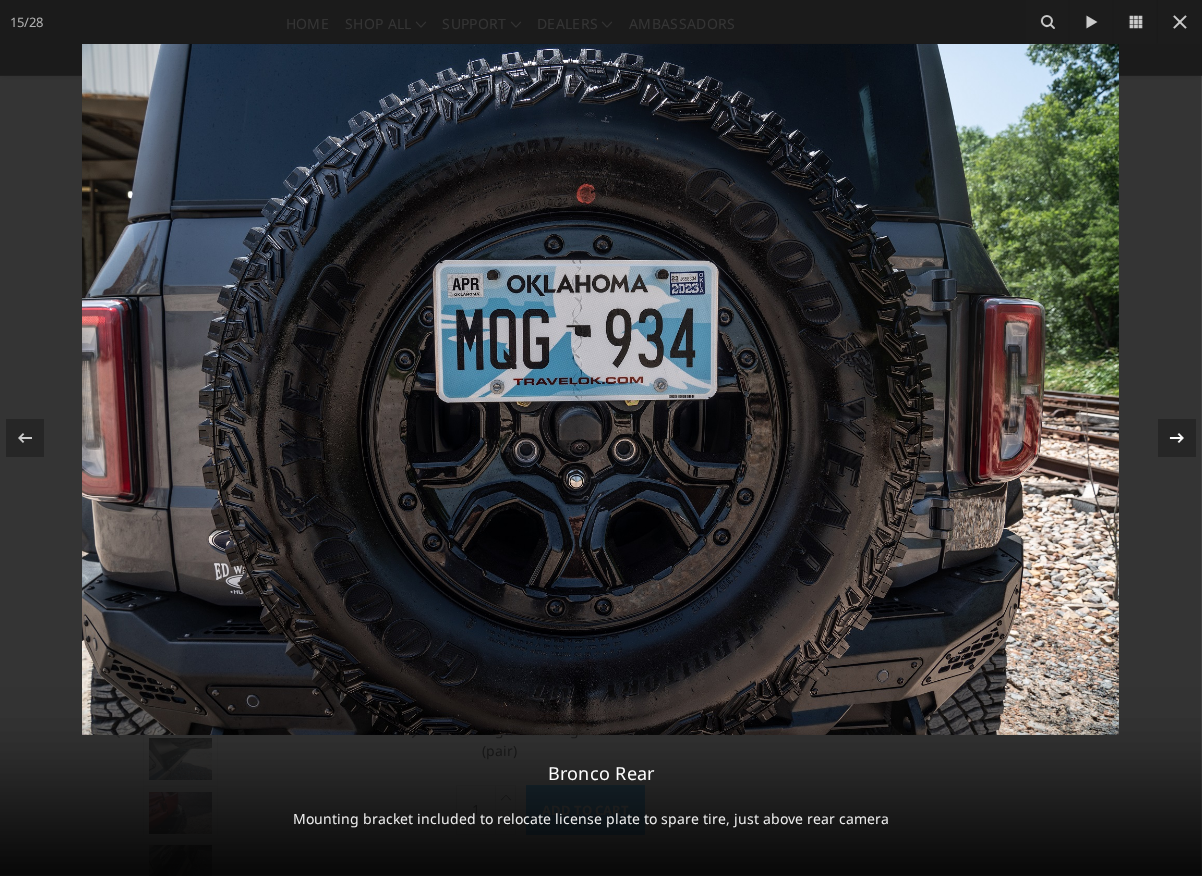 click at bounding box center (1177, 438) 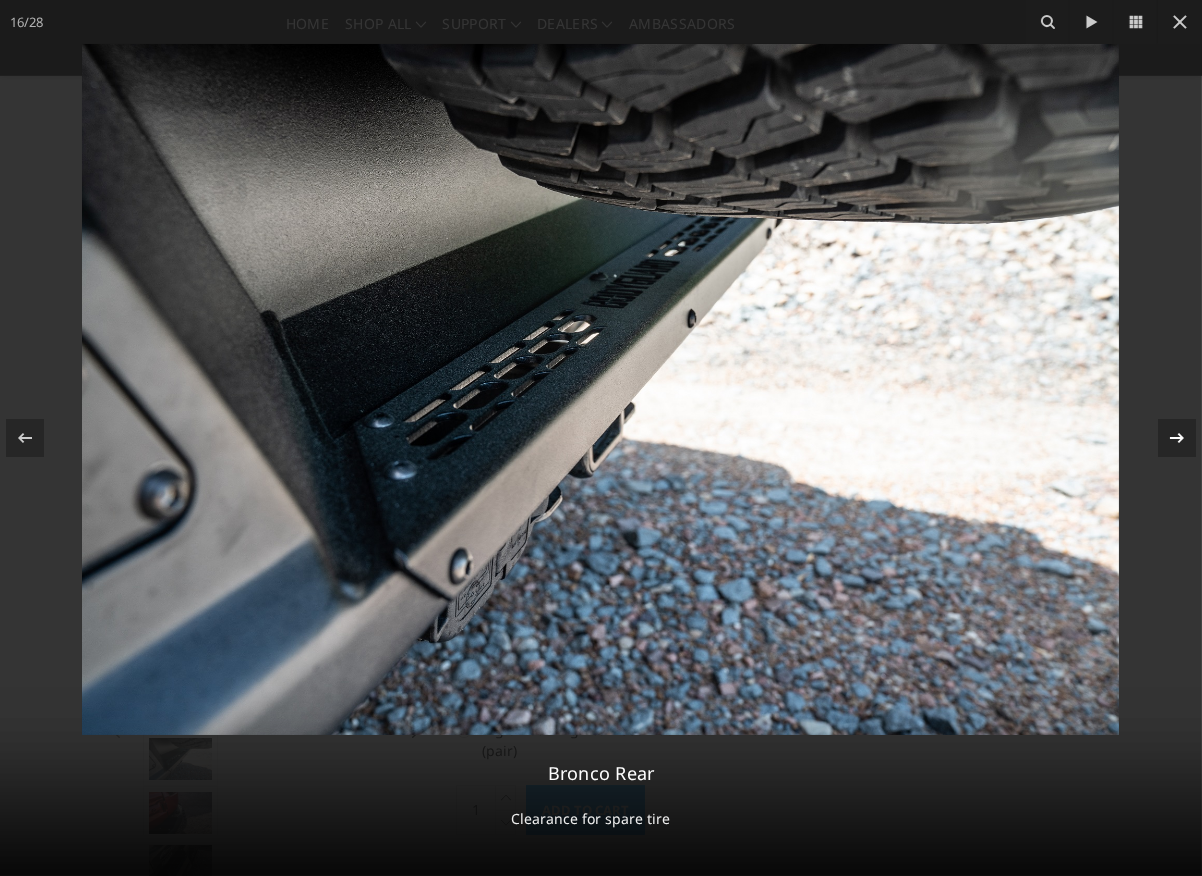 click at bounding box center (1177, 438) 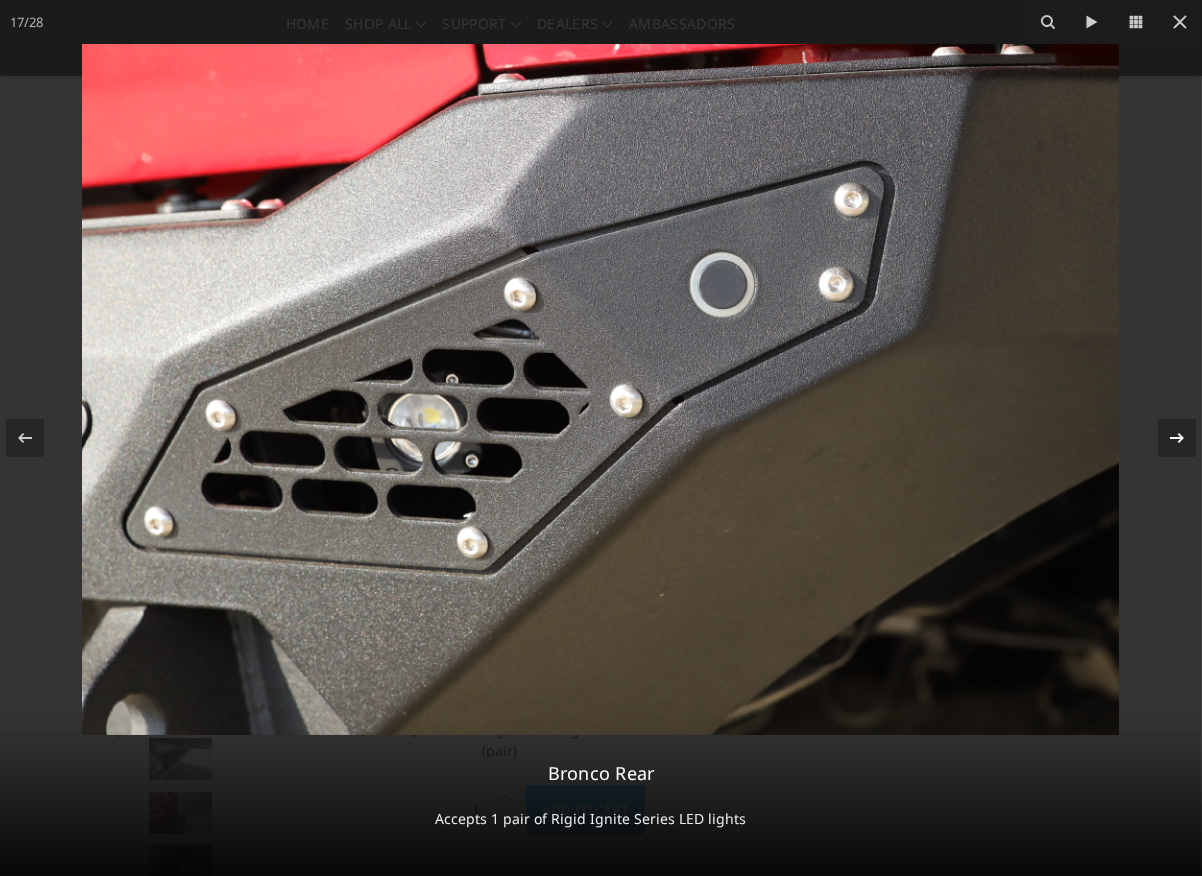 click on "17  /  28 Bronco Rear Accepts 1 pair of Rigid Ignite Series LED lights" at bounding box center (601, 438) 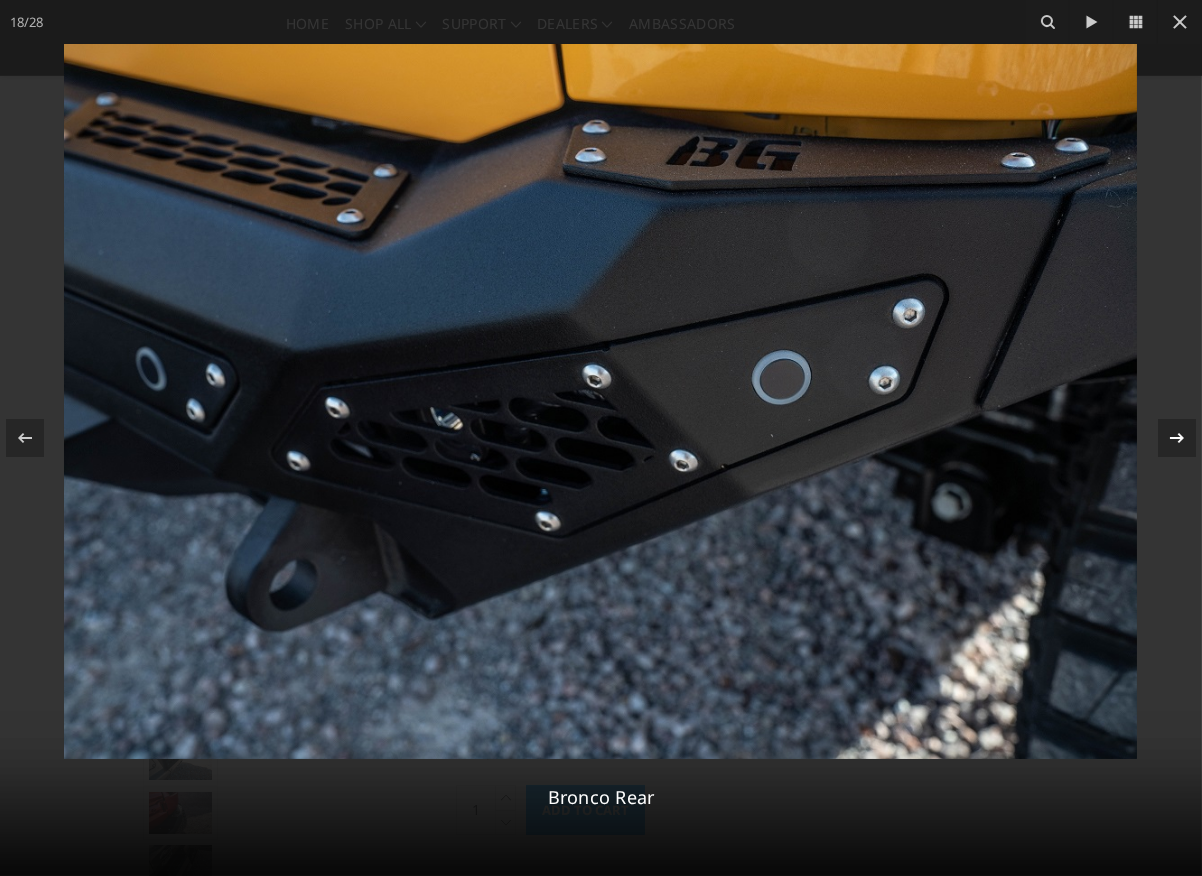 click on "18  /  28 Bronco Rear" at bounding box center (601, 438) 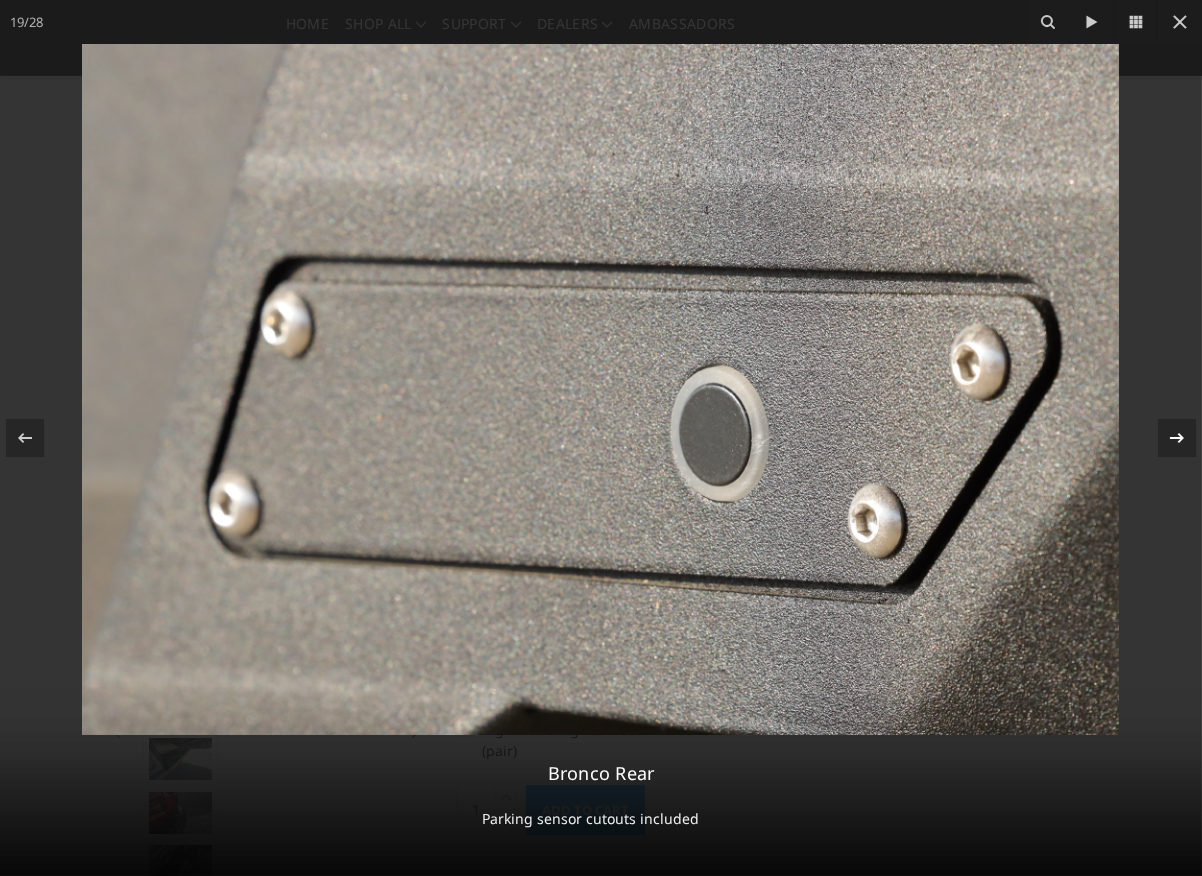 click at bounding box center (1177, 438) 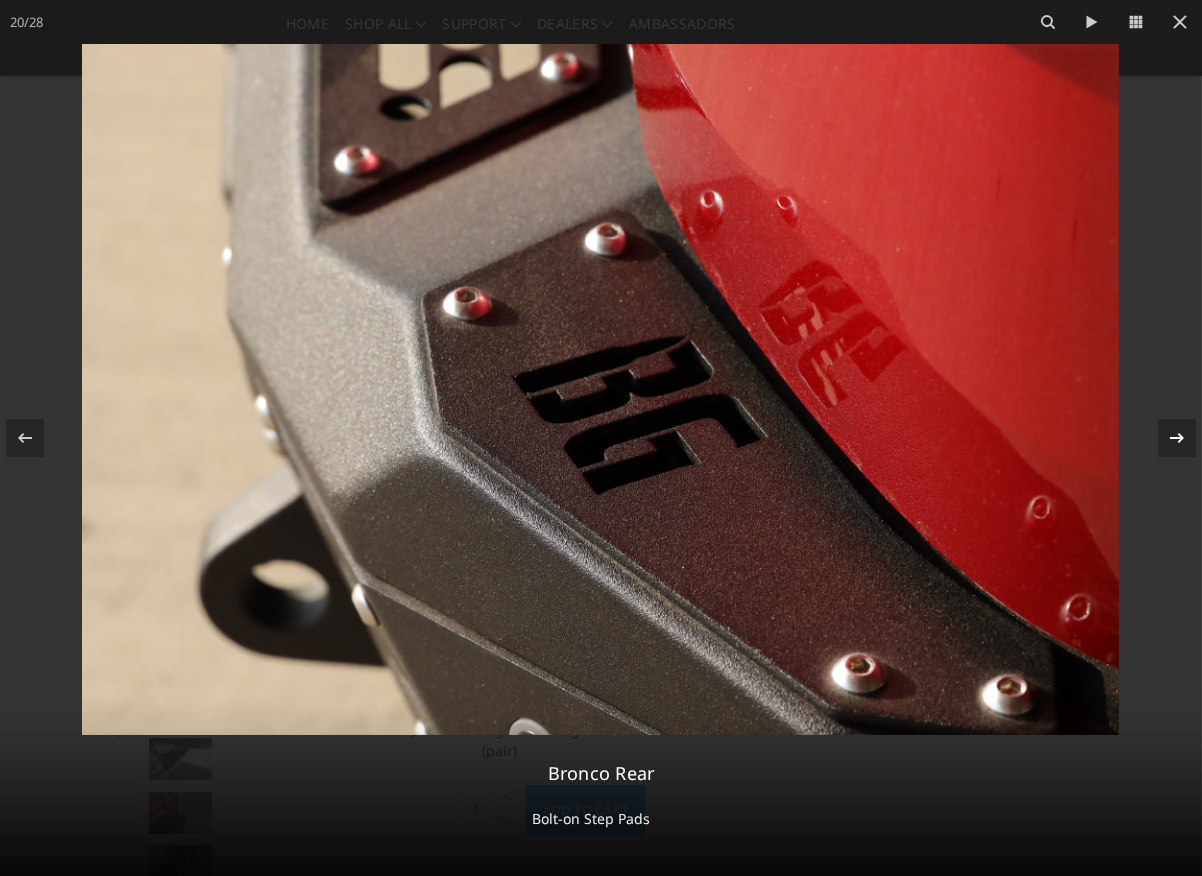click at bounding box center (1177, 438) 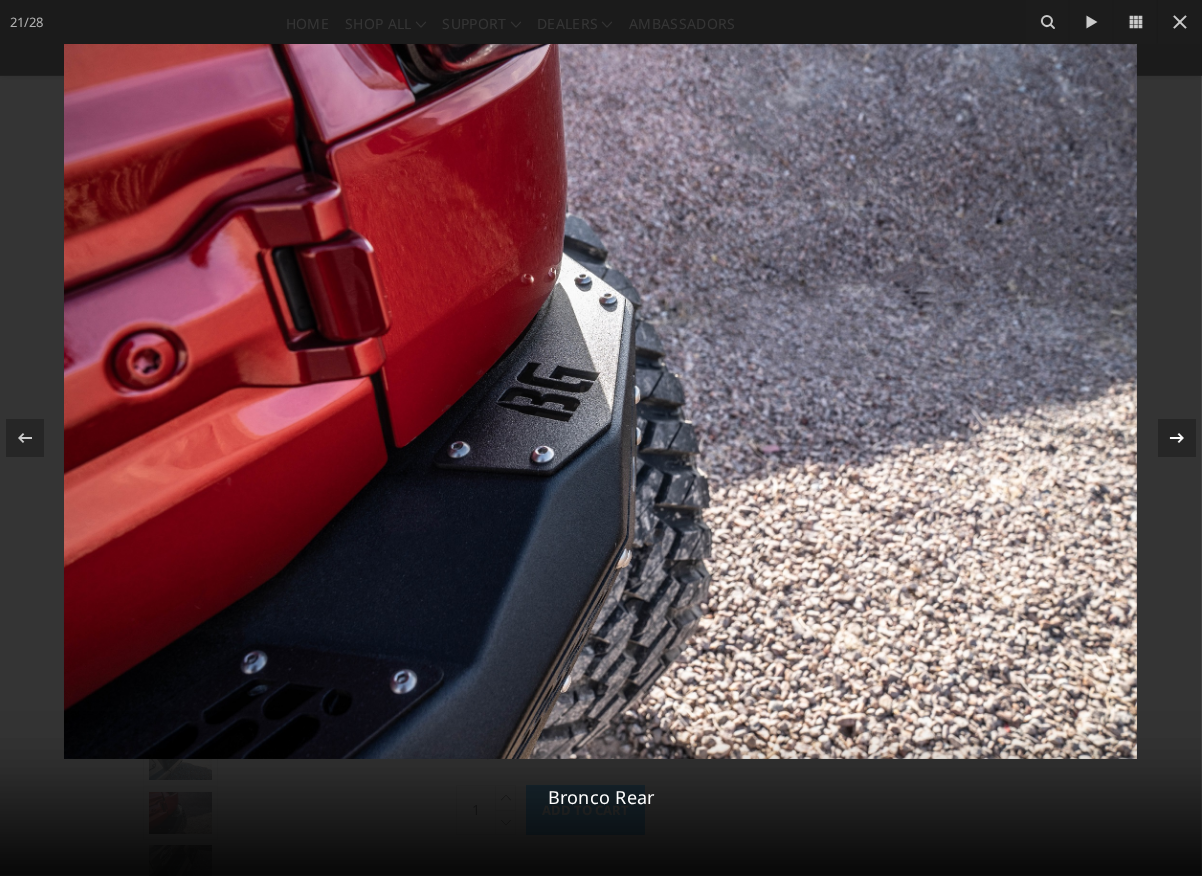 click at bounding box center (1177, 438) 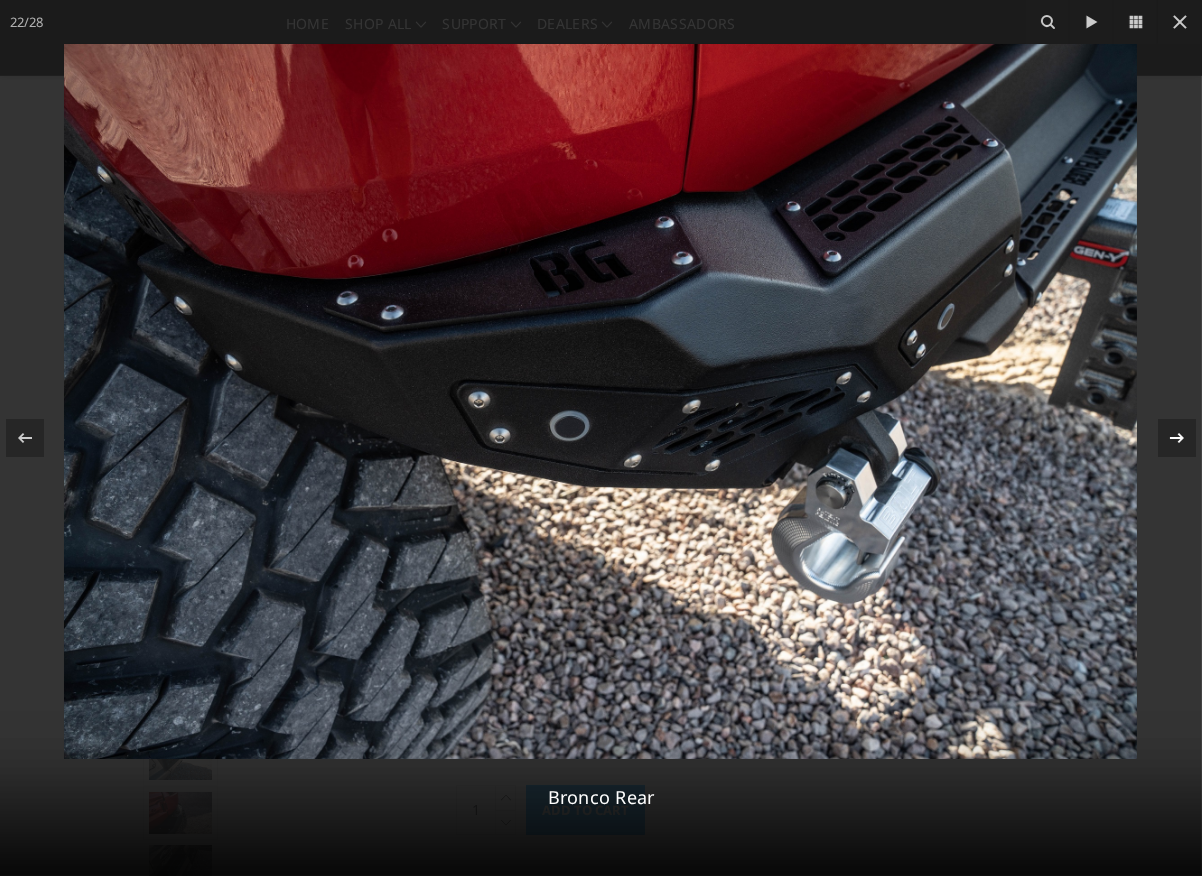 click at bounding box center [1177, 438] 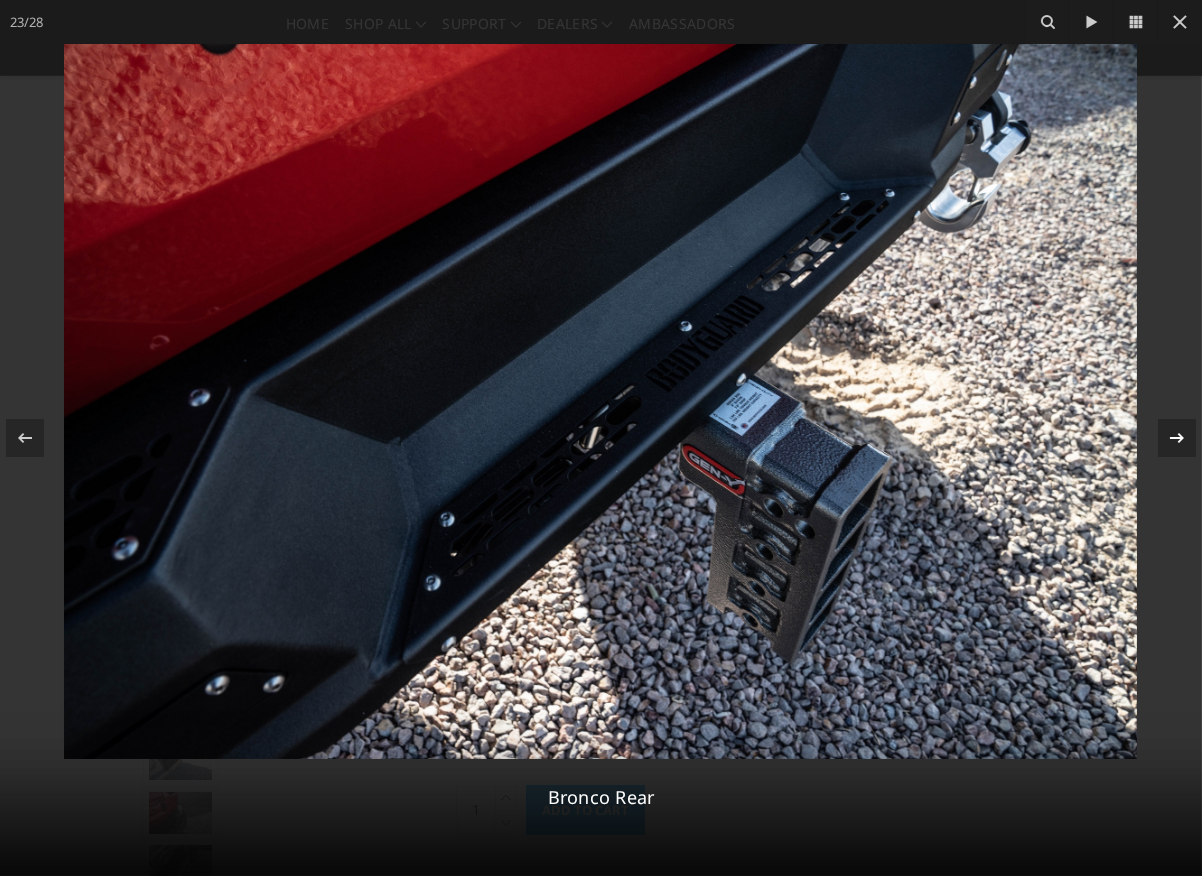 click at bounding box center (1177, 438) 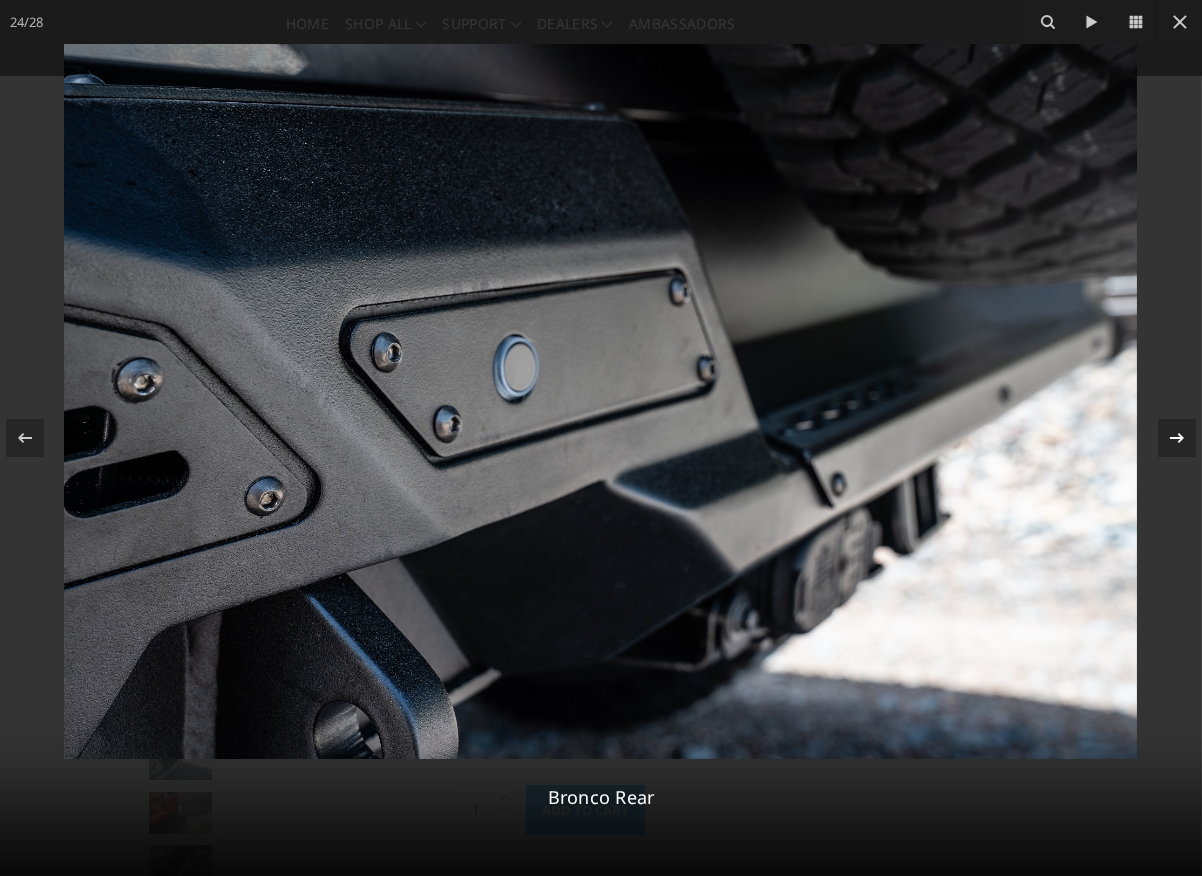 click at bounding box center (1177, 438) 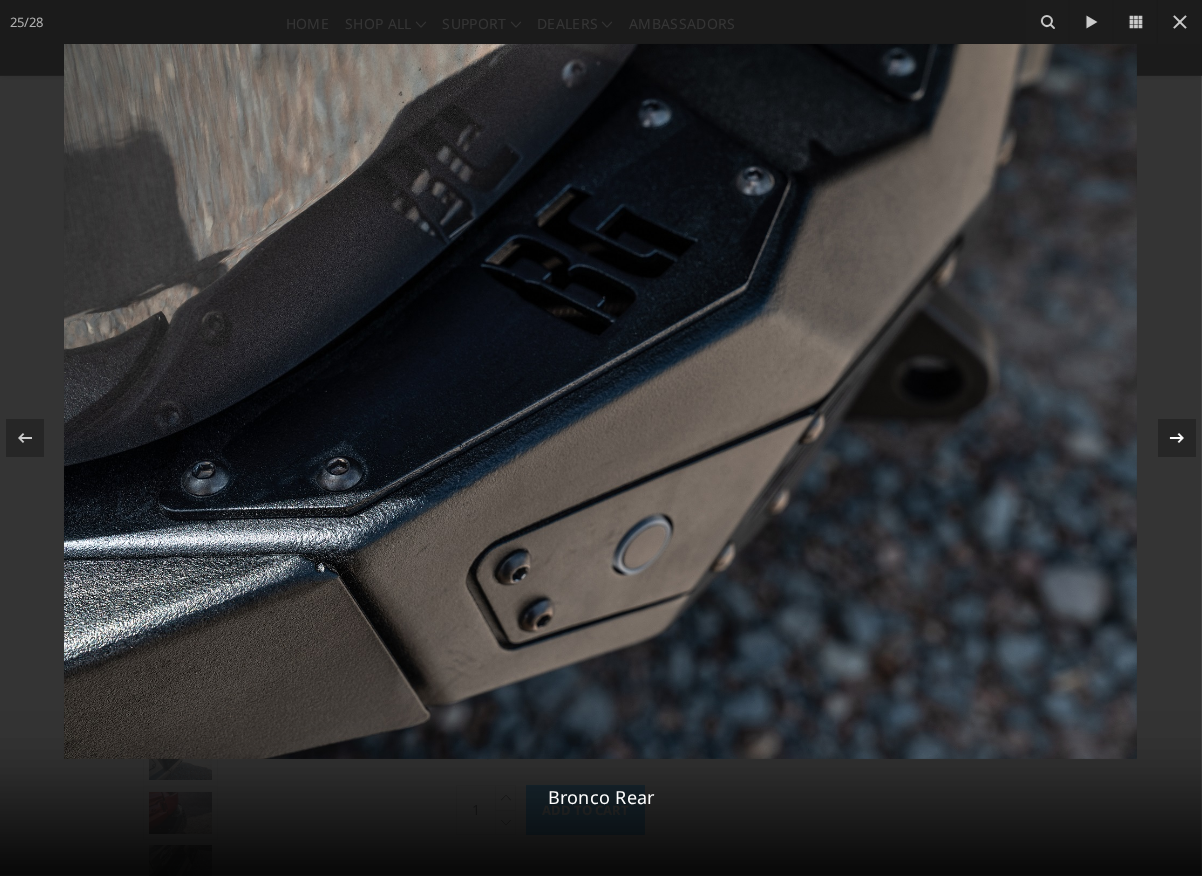 click at bounding box center [1177, 438] 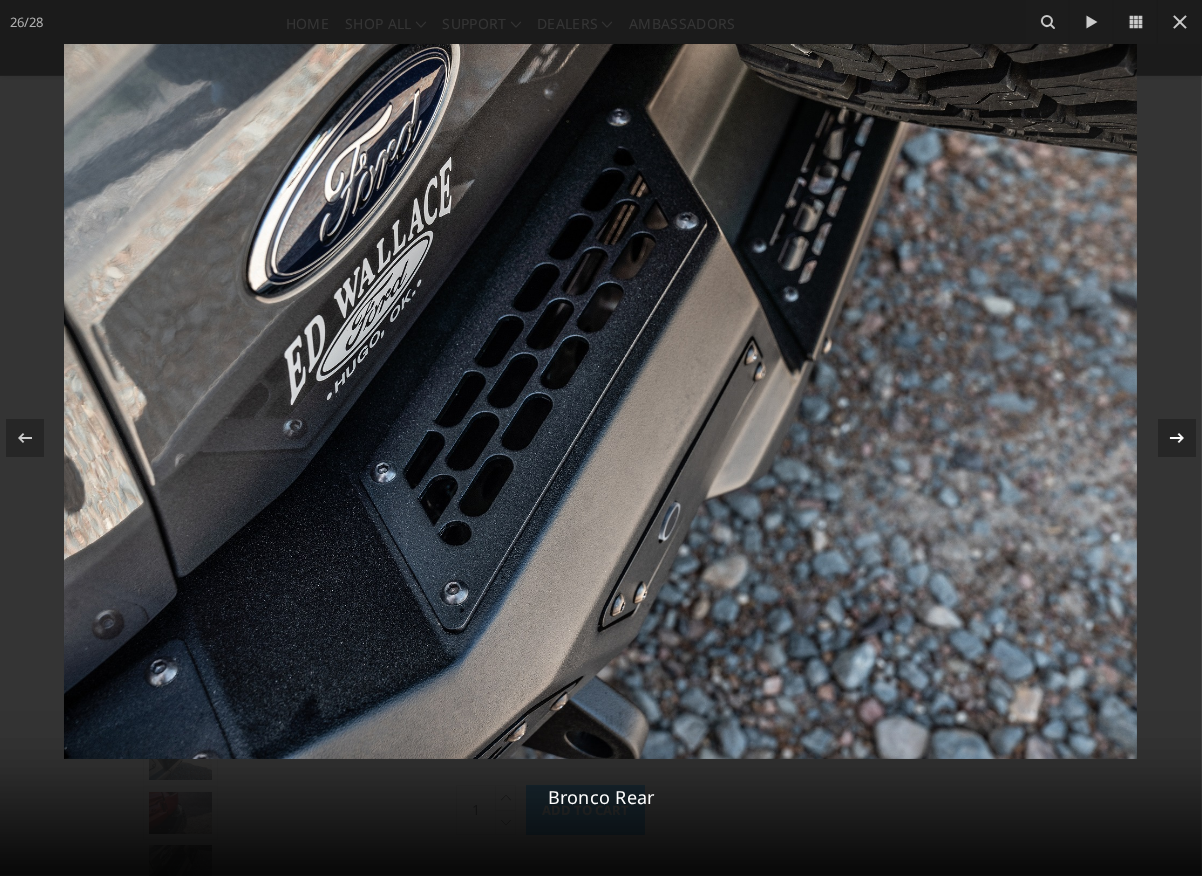 click at bounding box center [1177, 438] 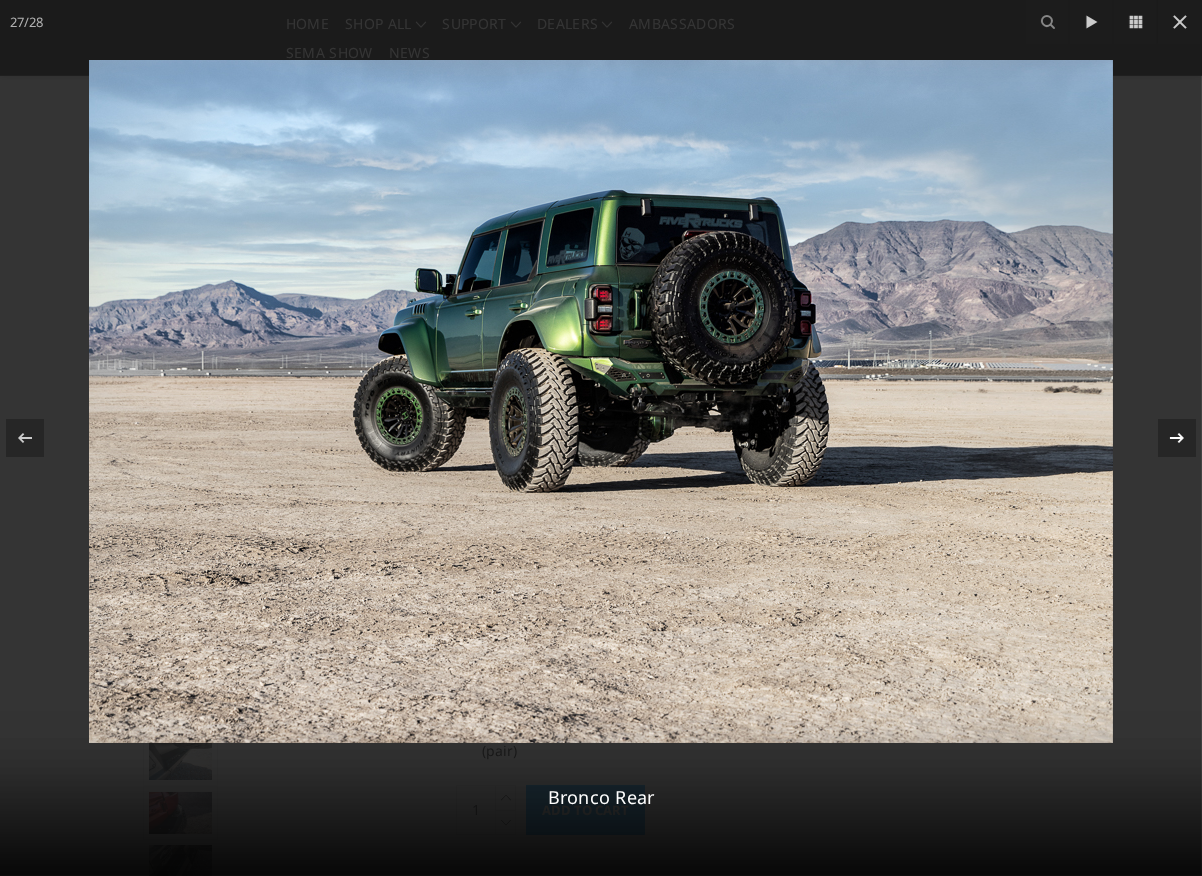click on "27  /  28 Bronco Rear" at bounding box center [601, 438] 